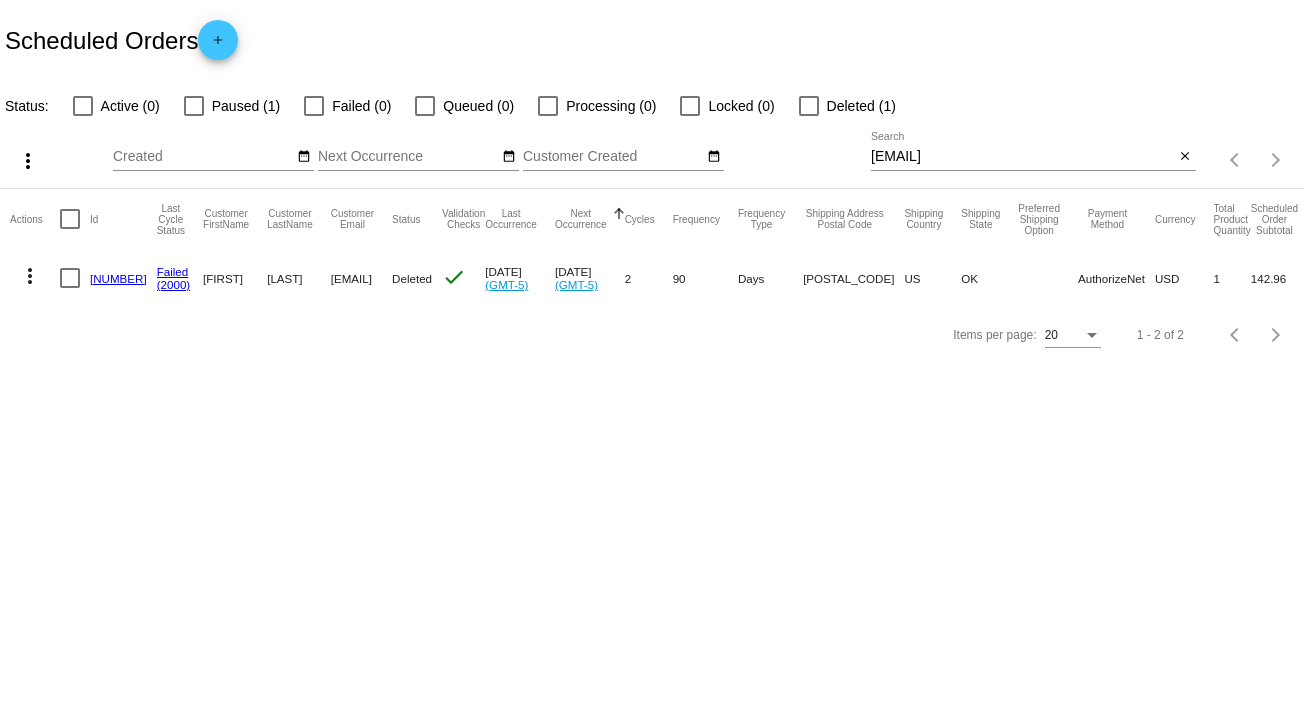 scroll, scrollTop: 0, scrollLeft: 0, axis: both 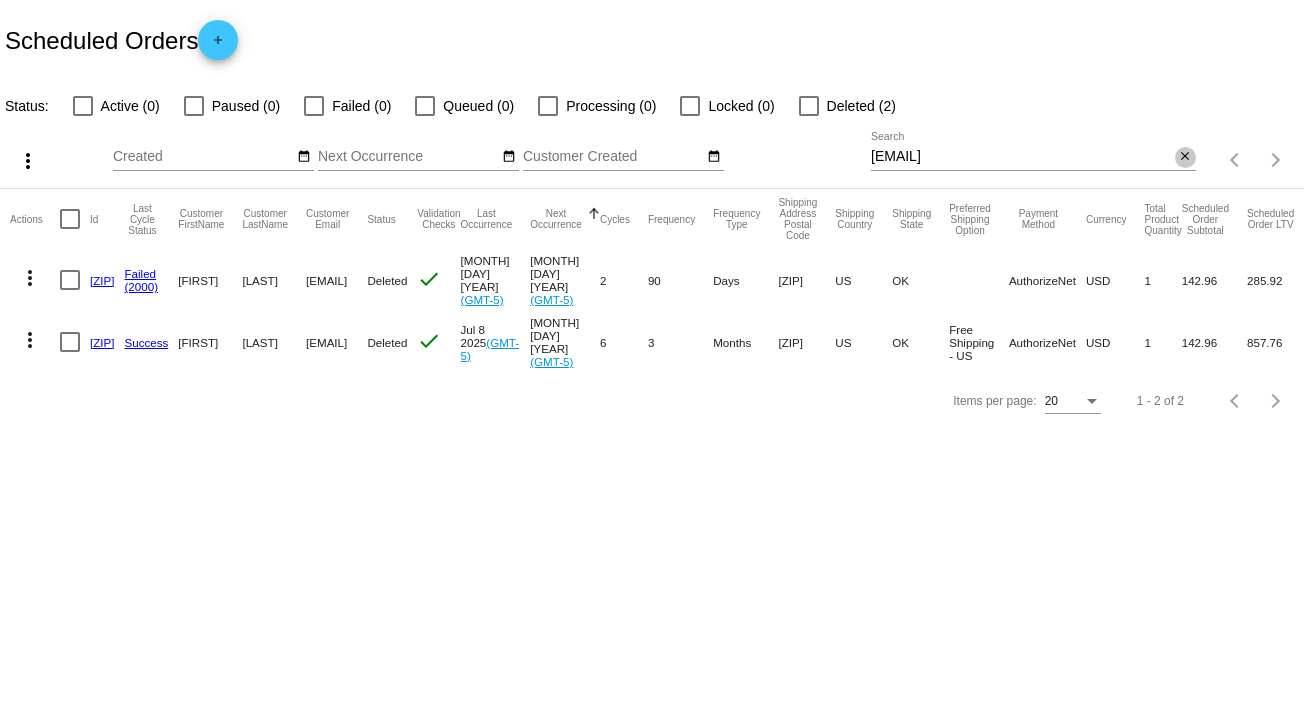 click on "close" at bounding box center (1185, 157) 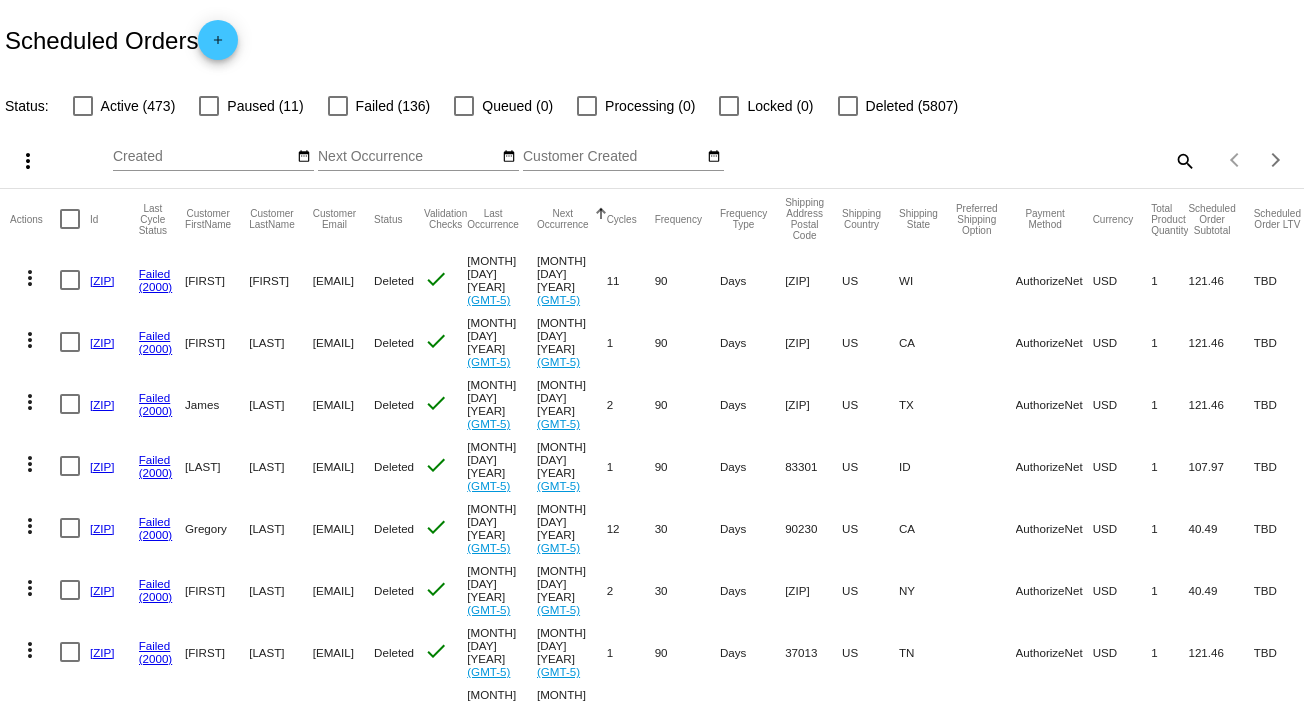 click on "search" at bounding box center [1184, 160] 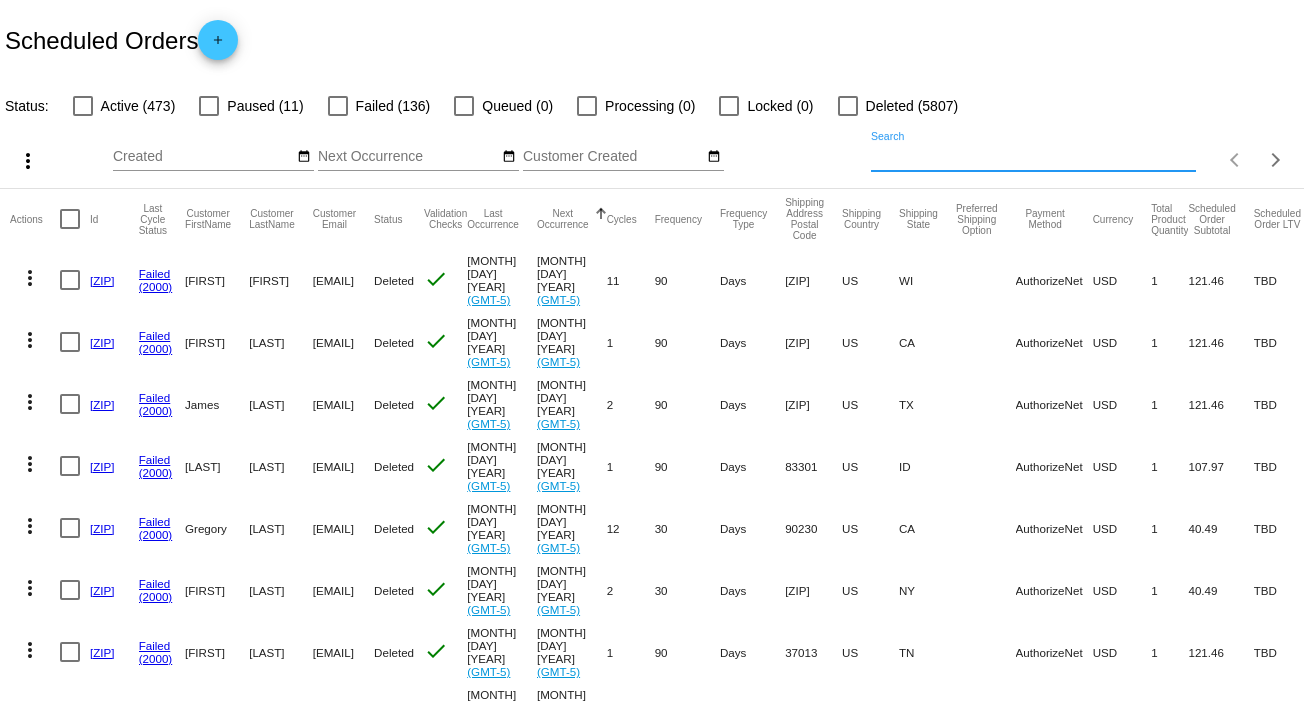 click on "Search" at bounding box center (1033, 157) 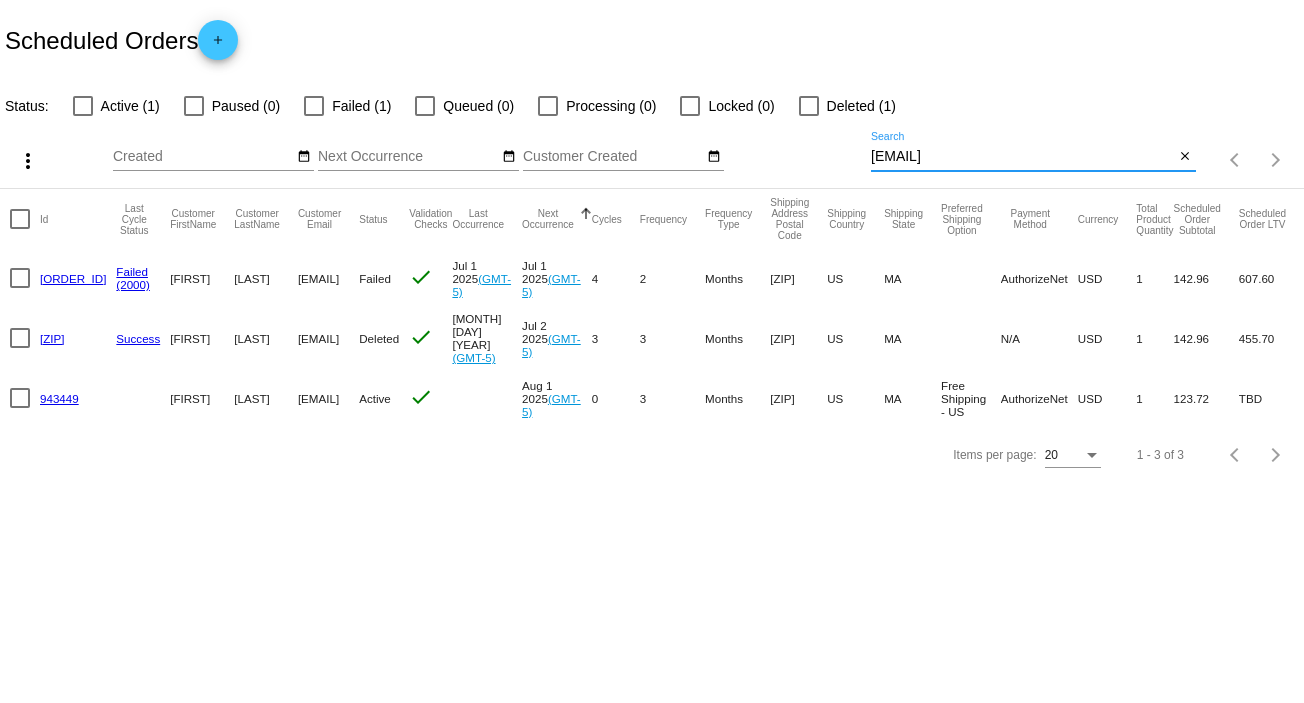 scroll, scrollTop: 0, scrollLeft: 0, axis: both 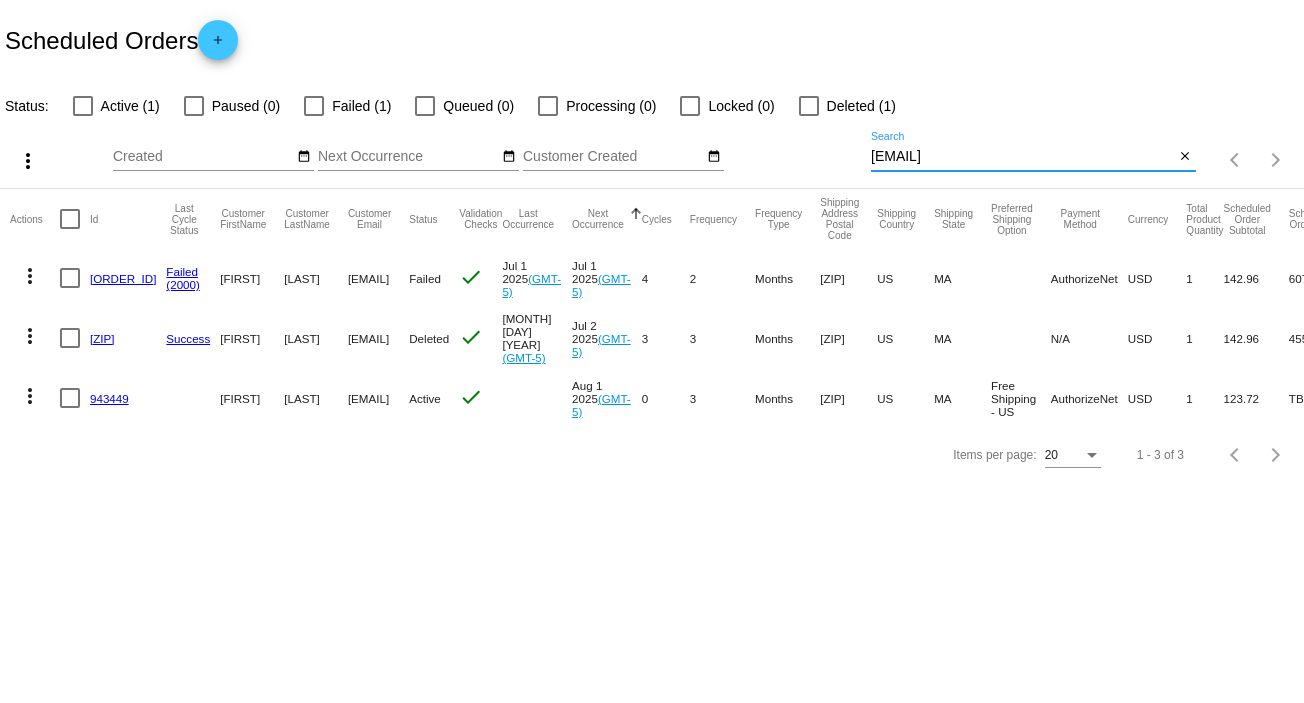 type on "[EMAIL]" 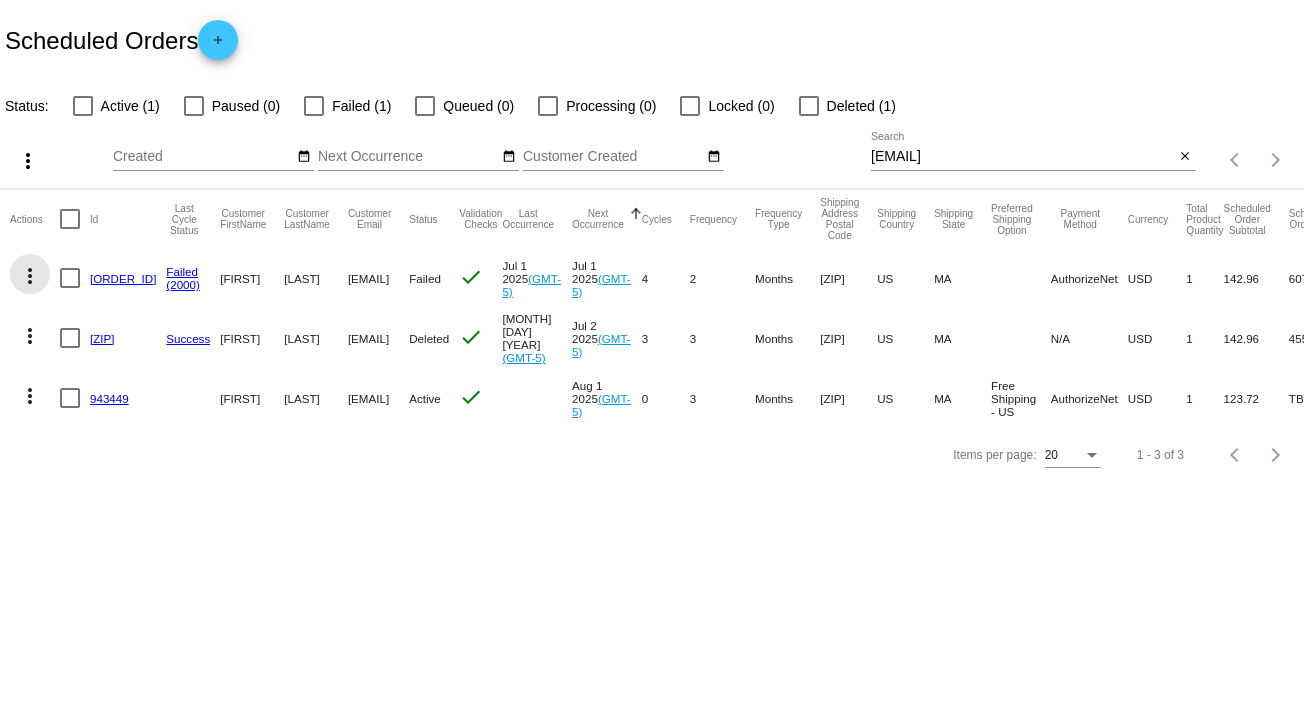 click on "more_vert" at bounding box center (30, 276) 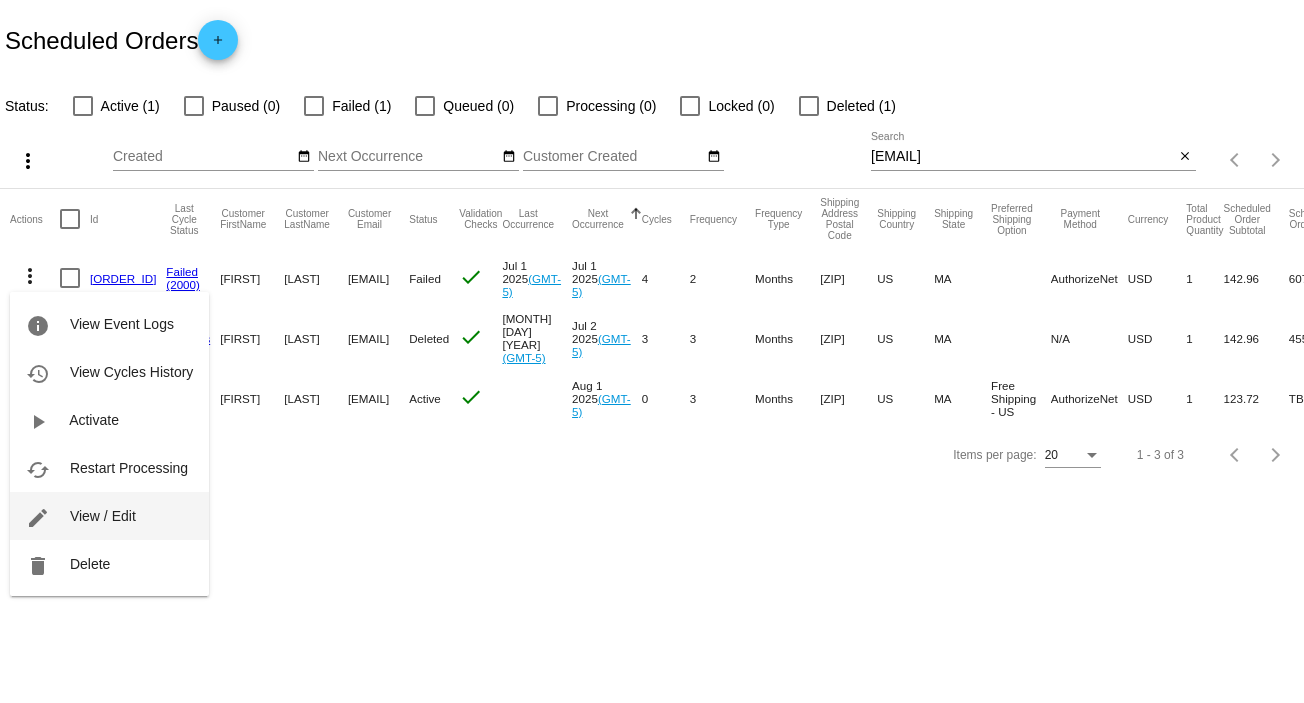 click on "edit
View / Edit" at bounding box center (109, 516) 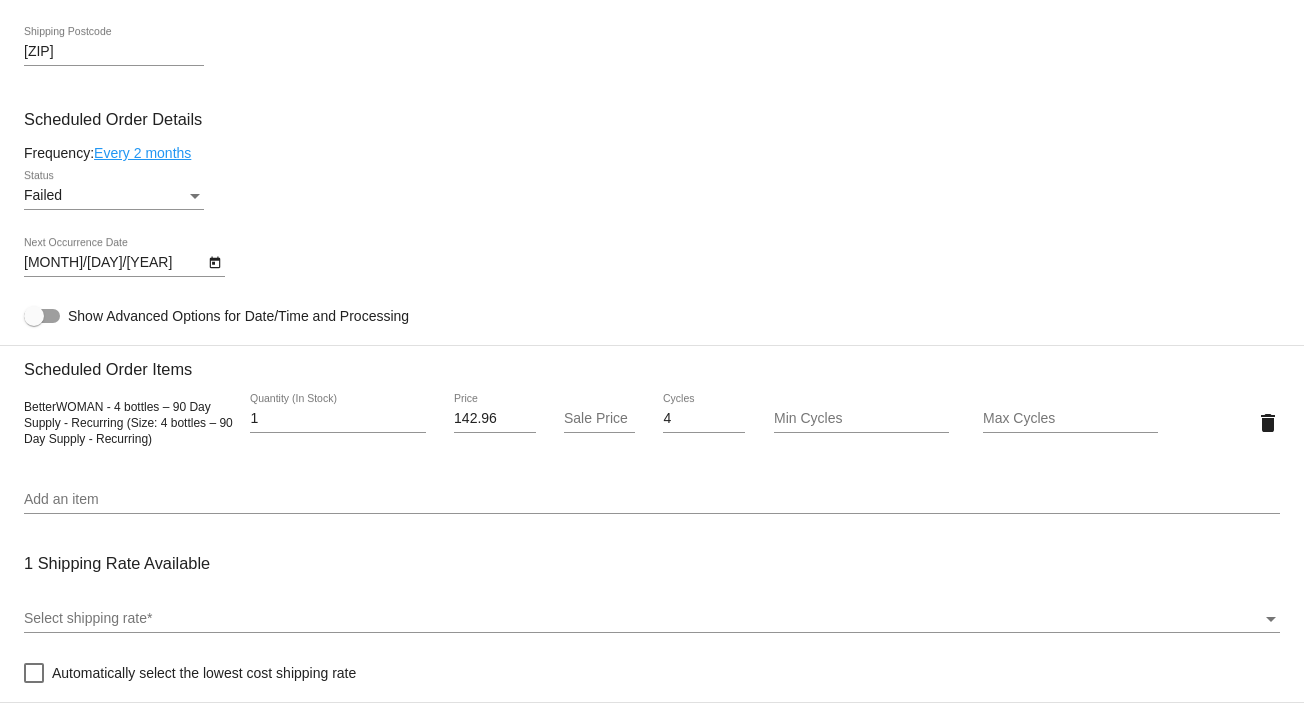 scroll, scrollTop: 1136, scrollLeft: 0, axis: vertical 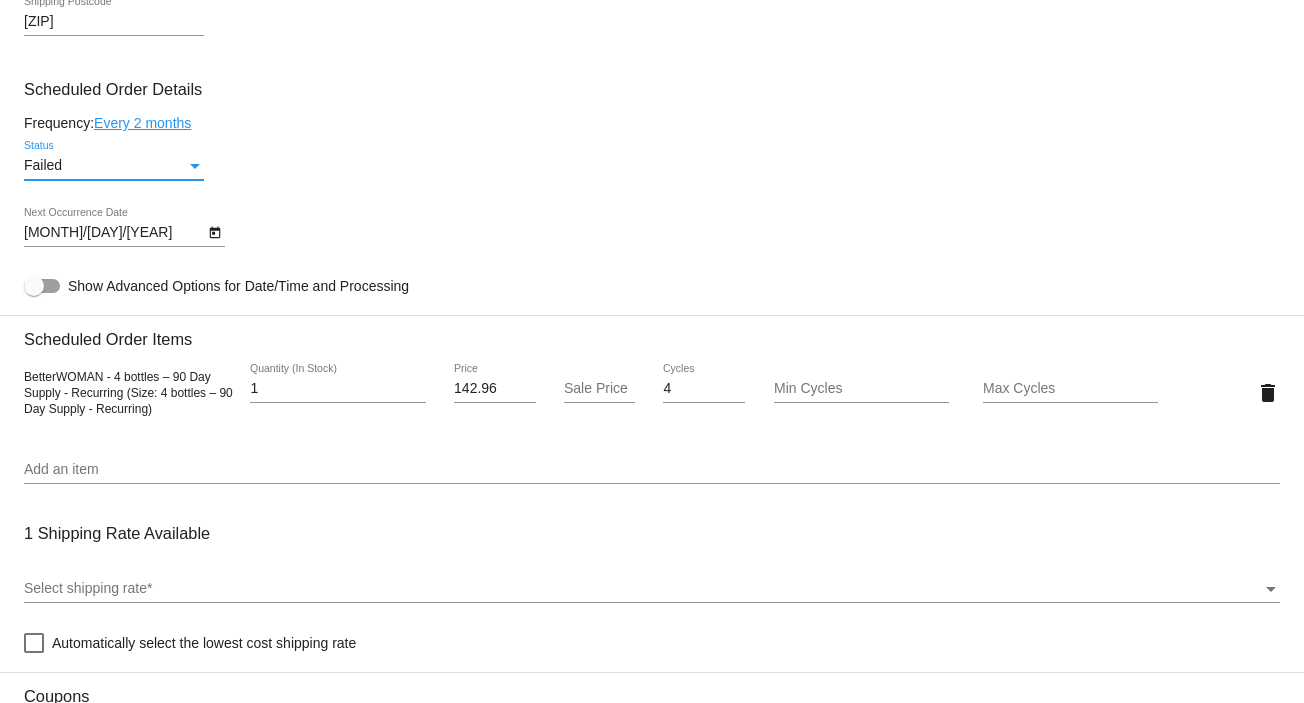 click at bounding box center [195, 166] 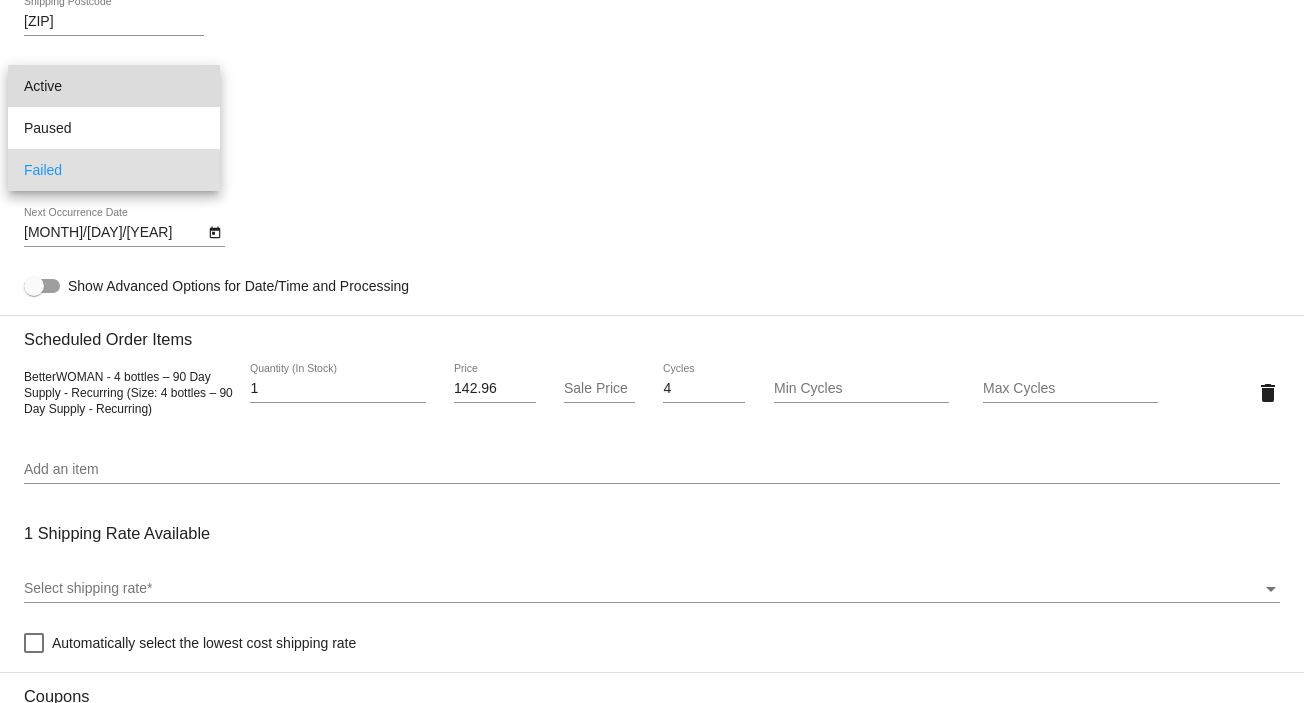 click on "Active" at bounding box center (114, 86) 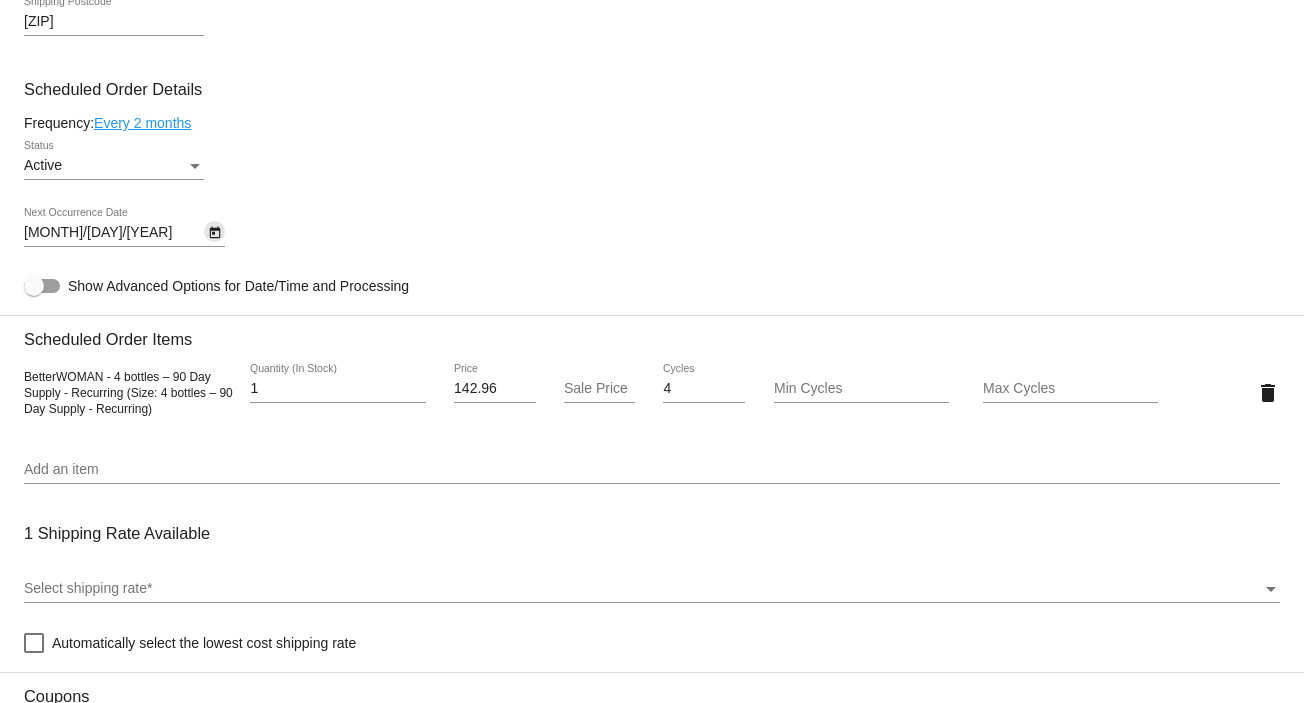 click at bounding box center (215, 233) 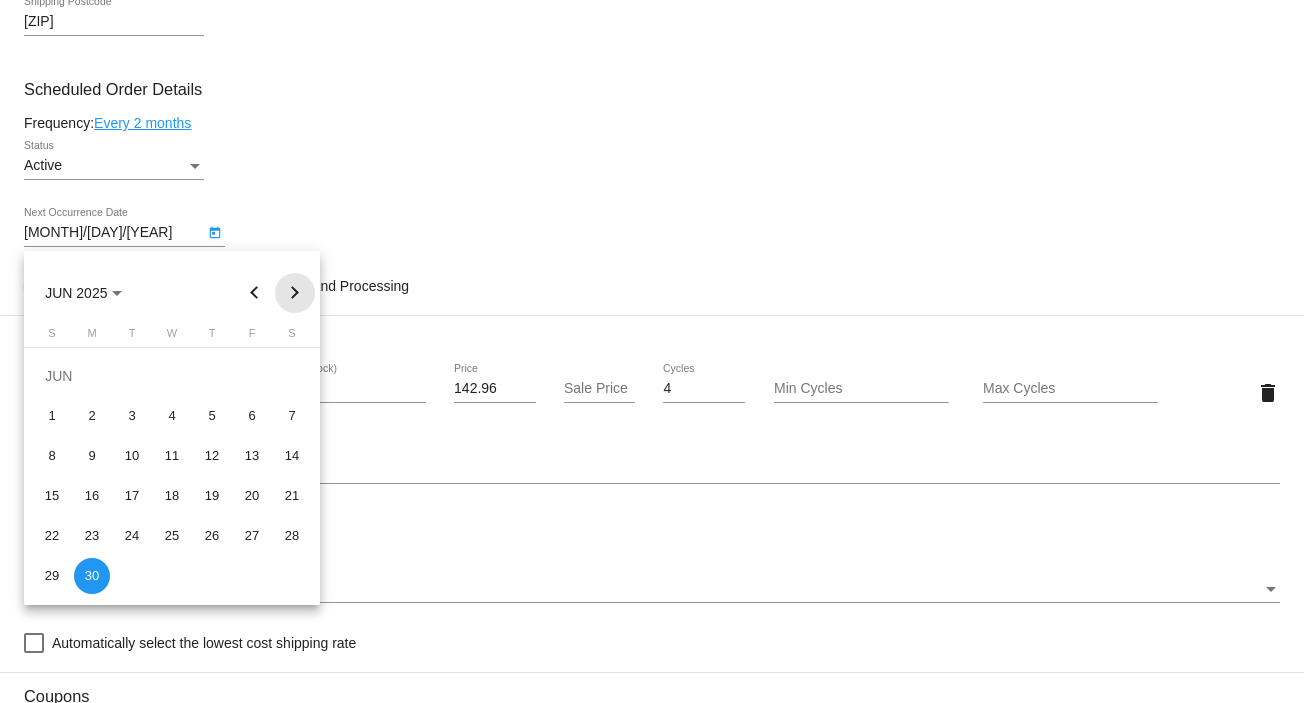 click at bounding box center (295, 293) 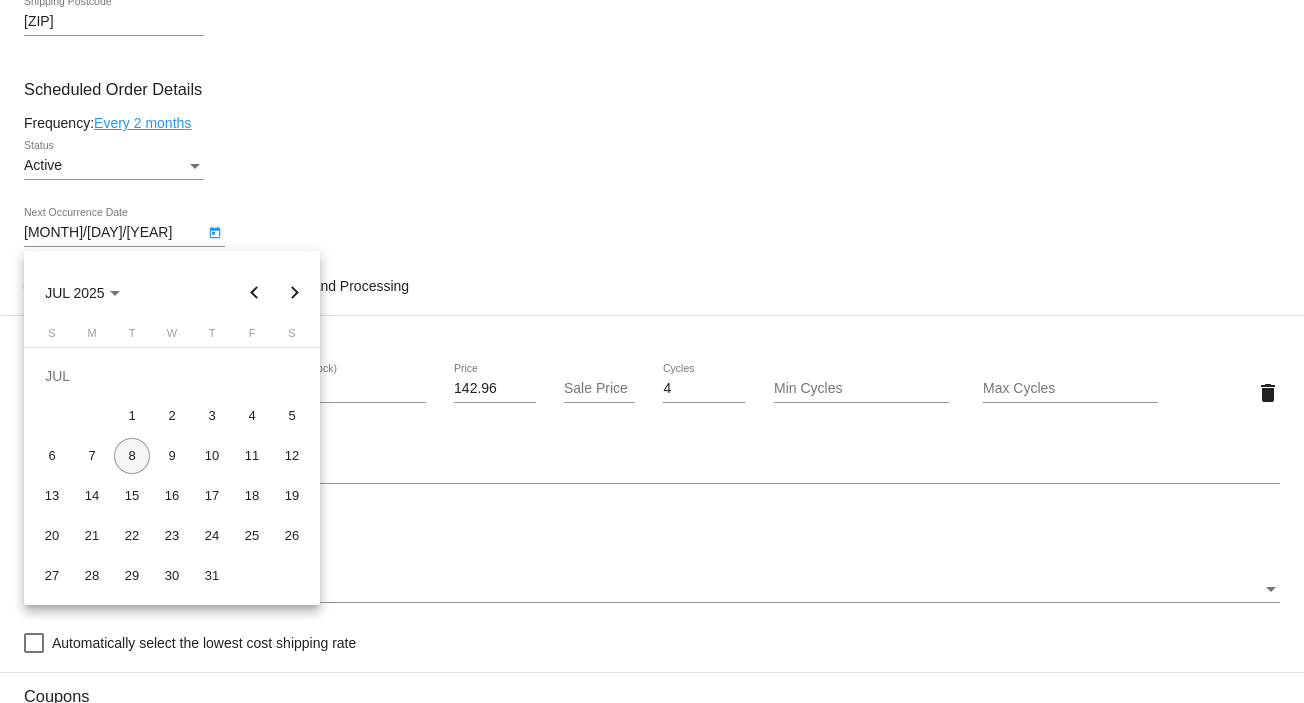 click on "8" at bounding box center (132, 456) 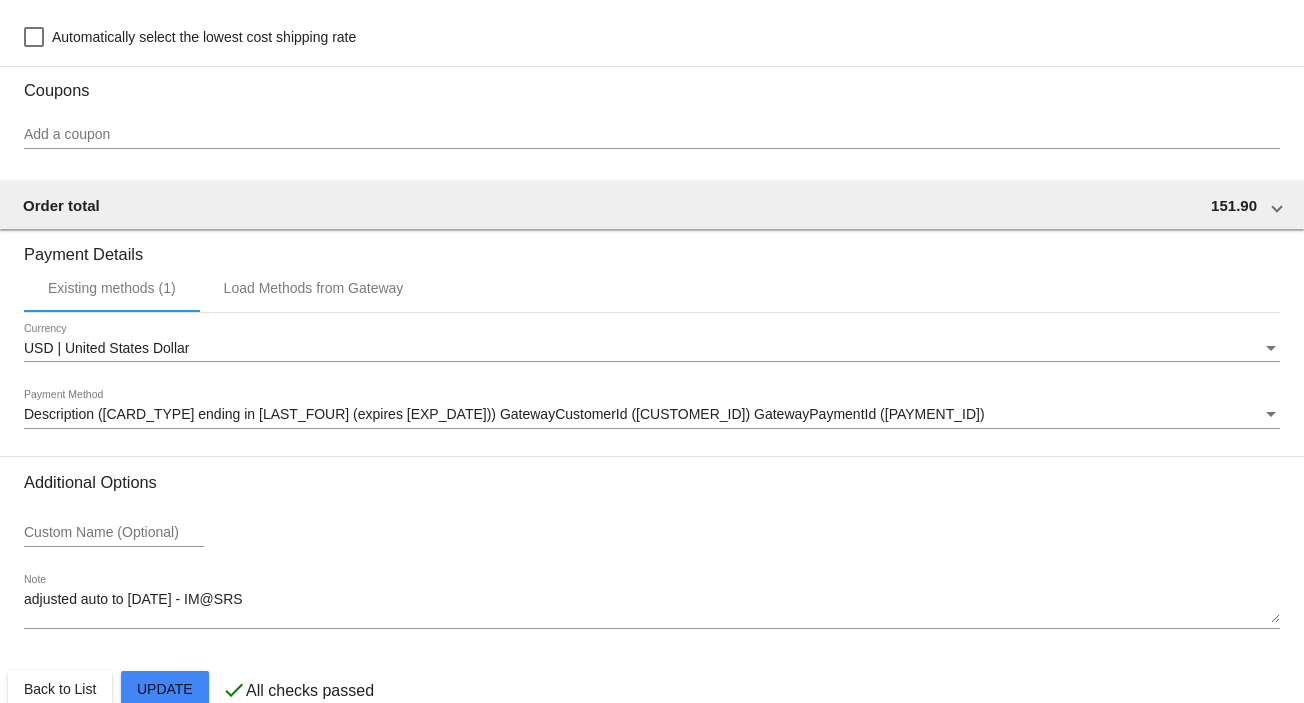 scroll, scrollTop: 1784, scrollLeft: 0, axis: vertical 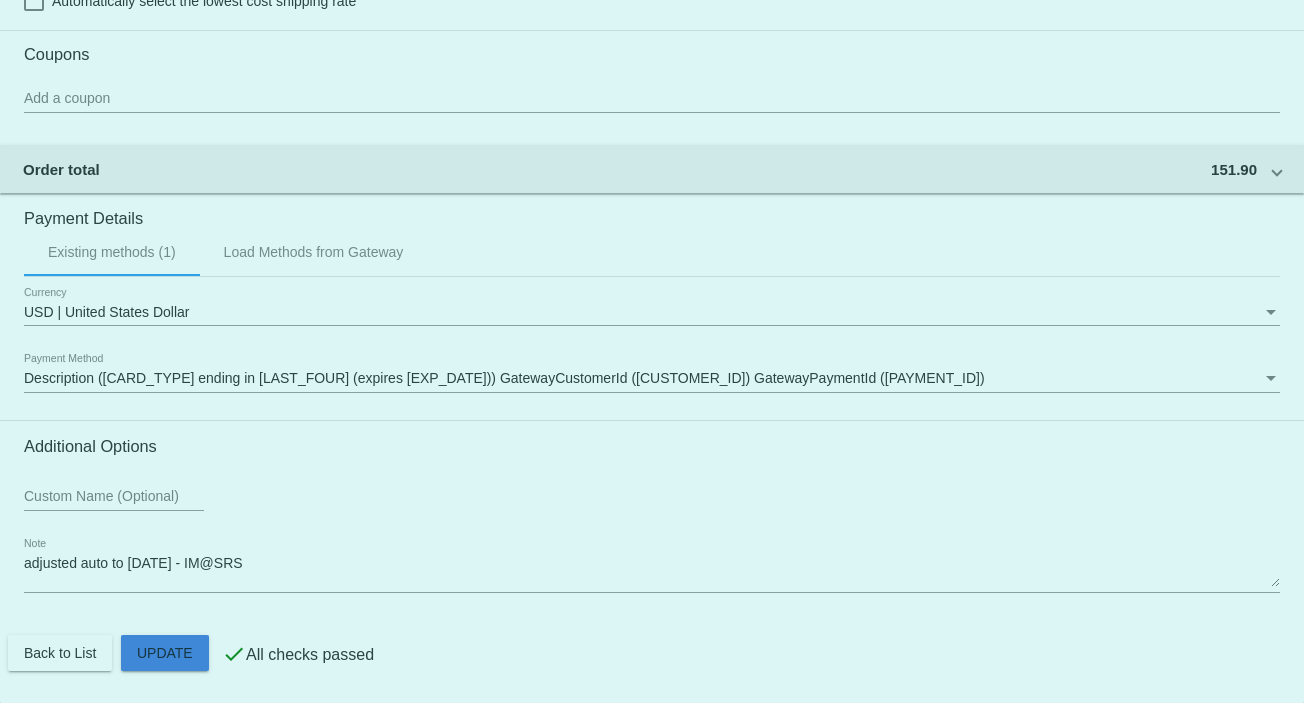 click on "Customer
4510880: [FIRST] [LAST]
healfasterwithjulie@[EXAMPLE.COM]
Customer Shipping
Enter Shipping Address Select A Saved Address (0)
[FIRST]
Shipping First Name
[LAST]
Shipping Last Name
US | USA
Shipping Country
[NUMBER] [STREET]
Shipping Street 1
Shipping Street 2
[CITY]
Shipping City
MA | Massachusetts
Shipping State
[POSTAL_CODE]
Shipping Postcode
Scheduled Order Details
Frequency:
Every 2 months
Active
Status" at bounding box center [652, -297] 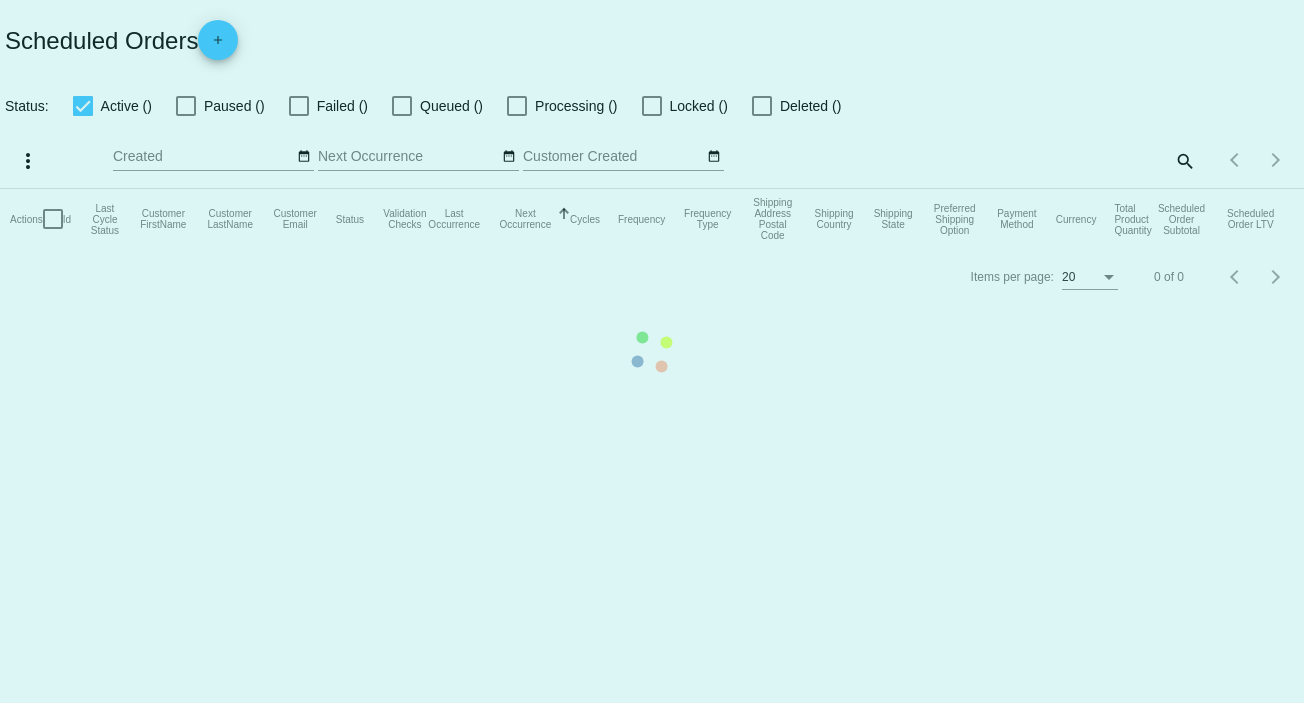scroll, scrollTop: 0, scrollLeft: 0, axis: both 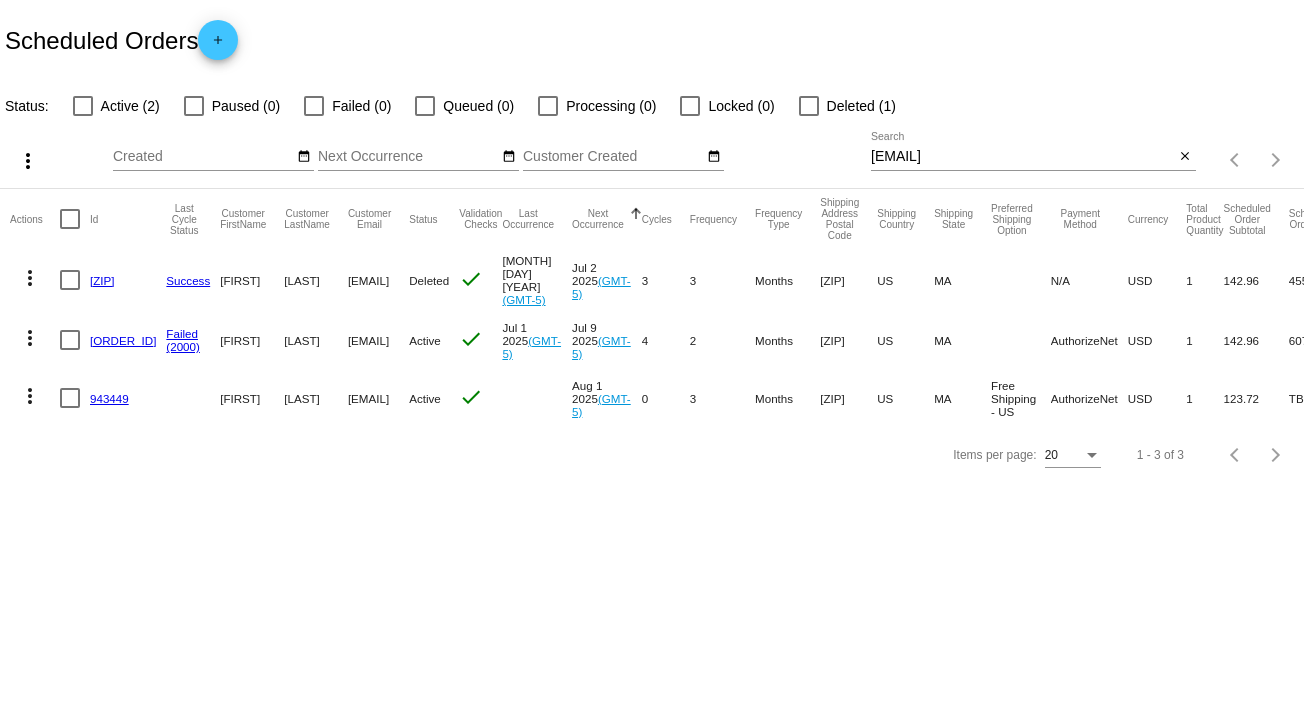 click on "more_vert" at bounding box center [30, 278] 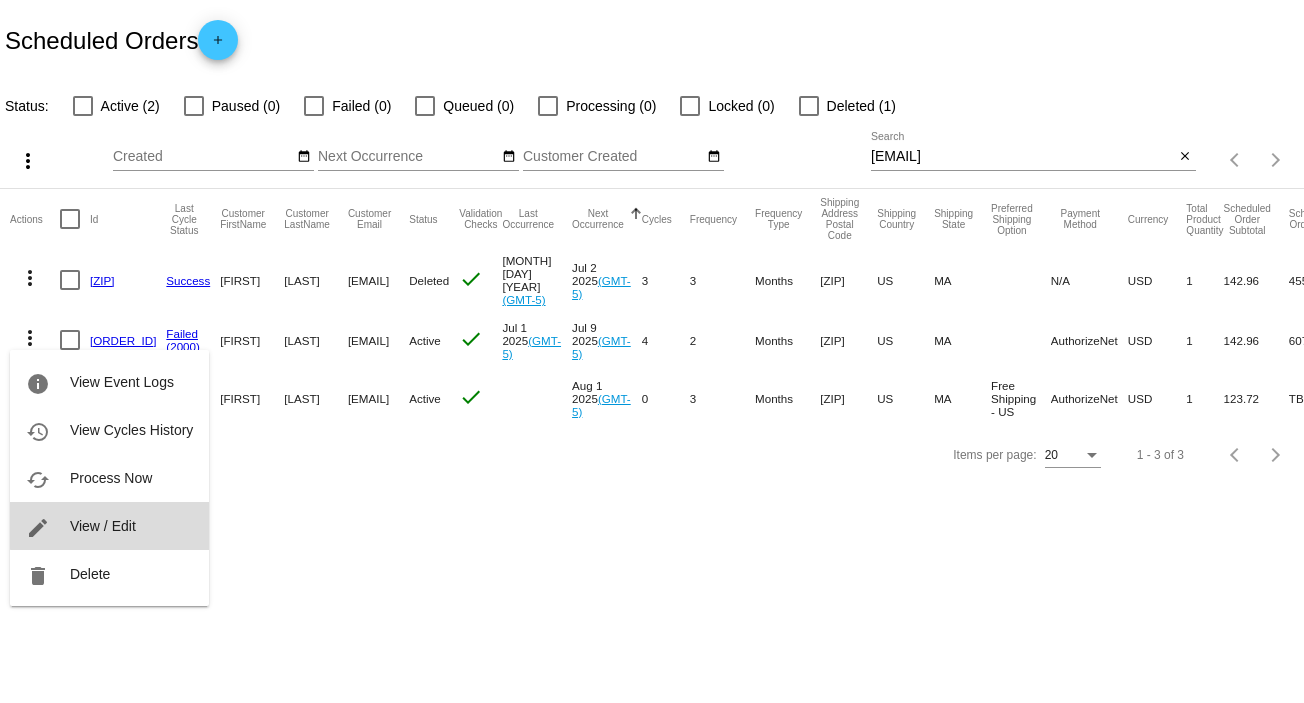 click on "edit
View / Edit" at bounding box center [109, 526] 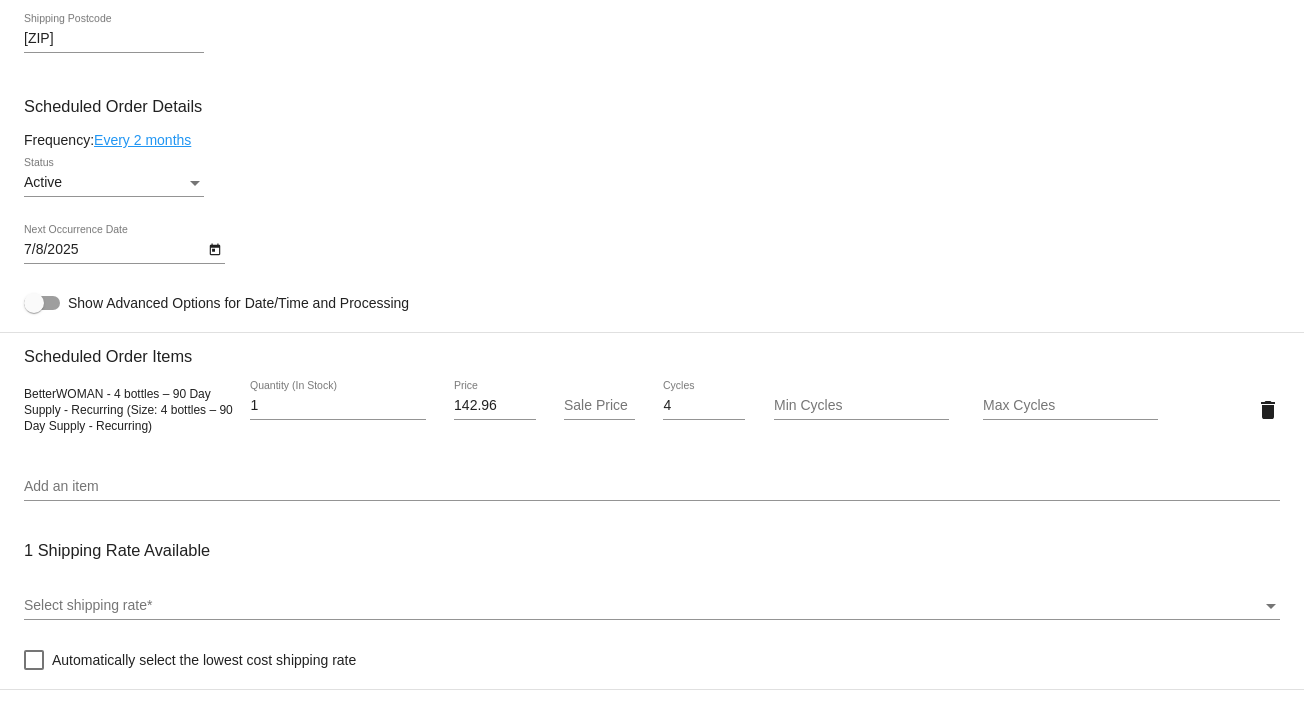 scroll, scrollTop: 1090, scrollLeft: 0, axis: vertical 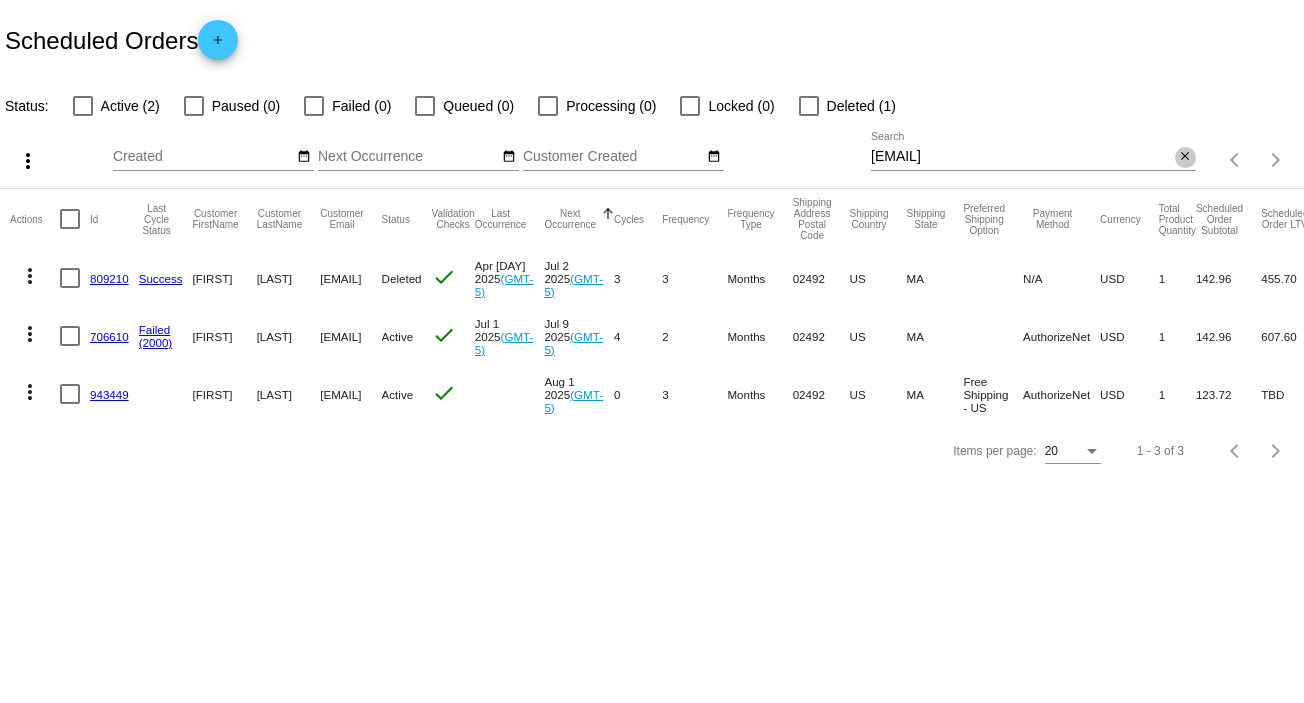 click on "close" at bounding box center (1185, 157) 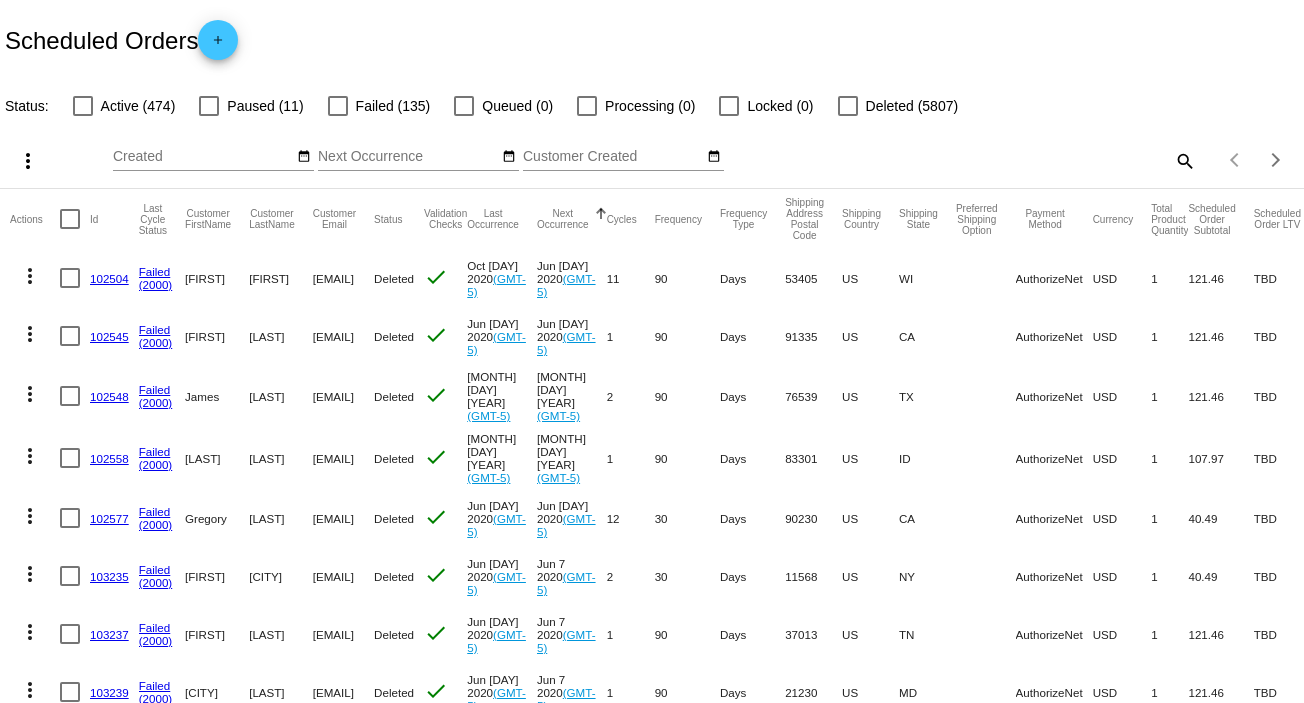 click on "search" at bounding box center [1184, 160] 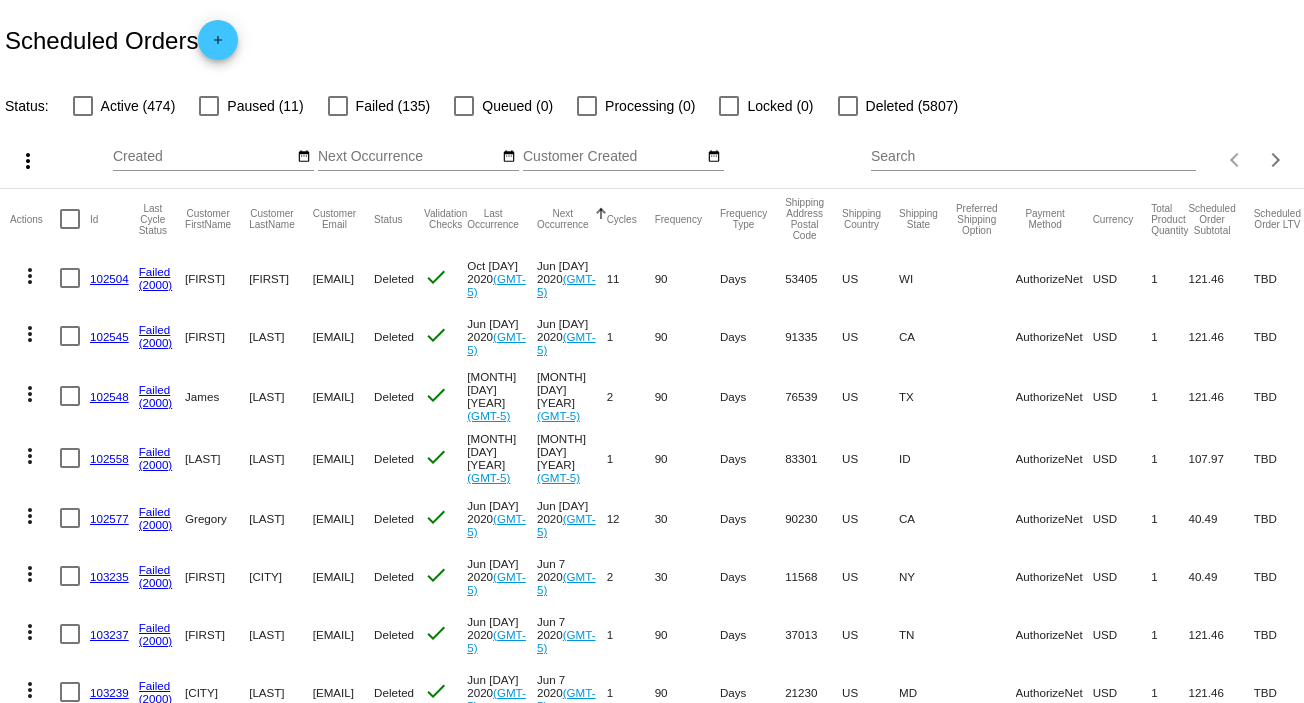 click on "Search" at bounding box center (1033, 157) 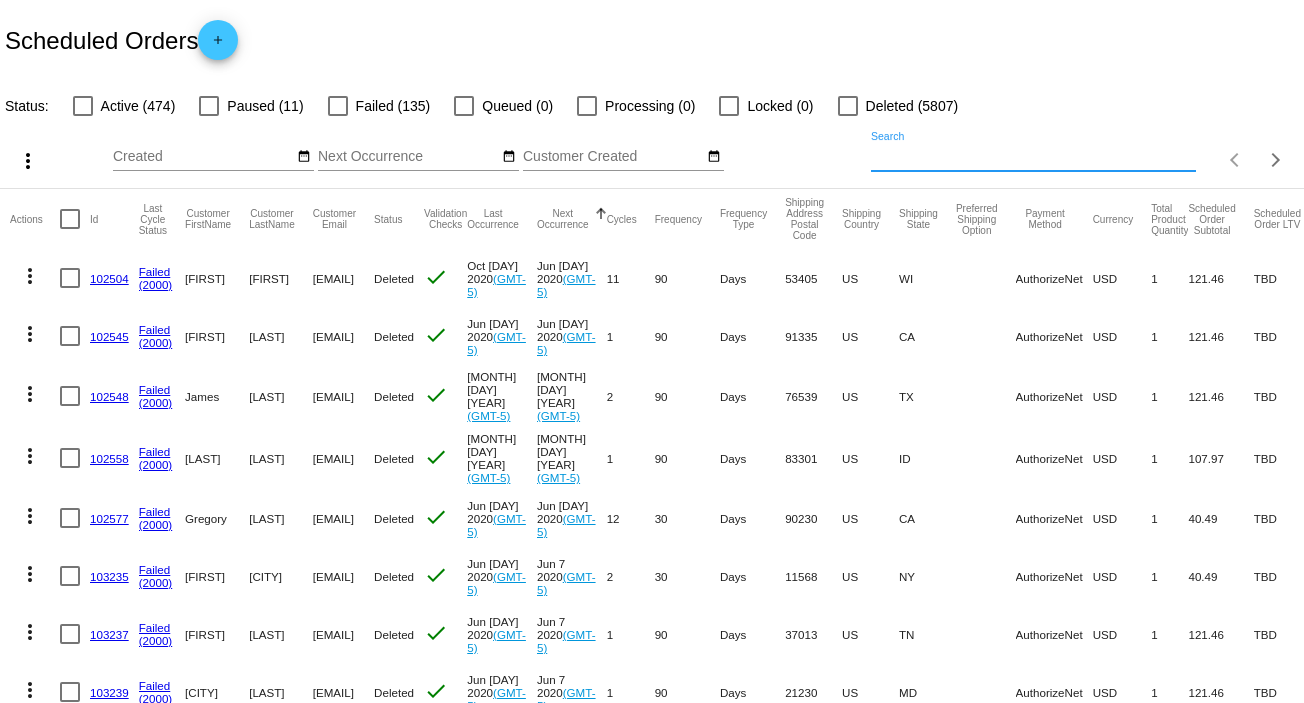 paste on "[EMAIL]" 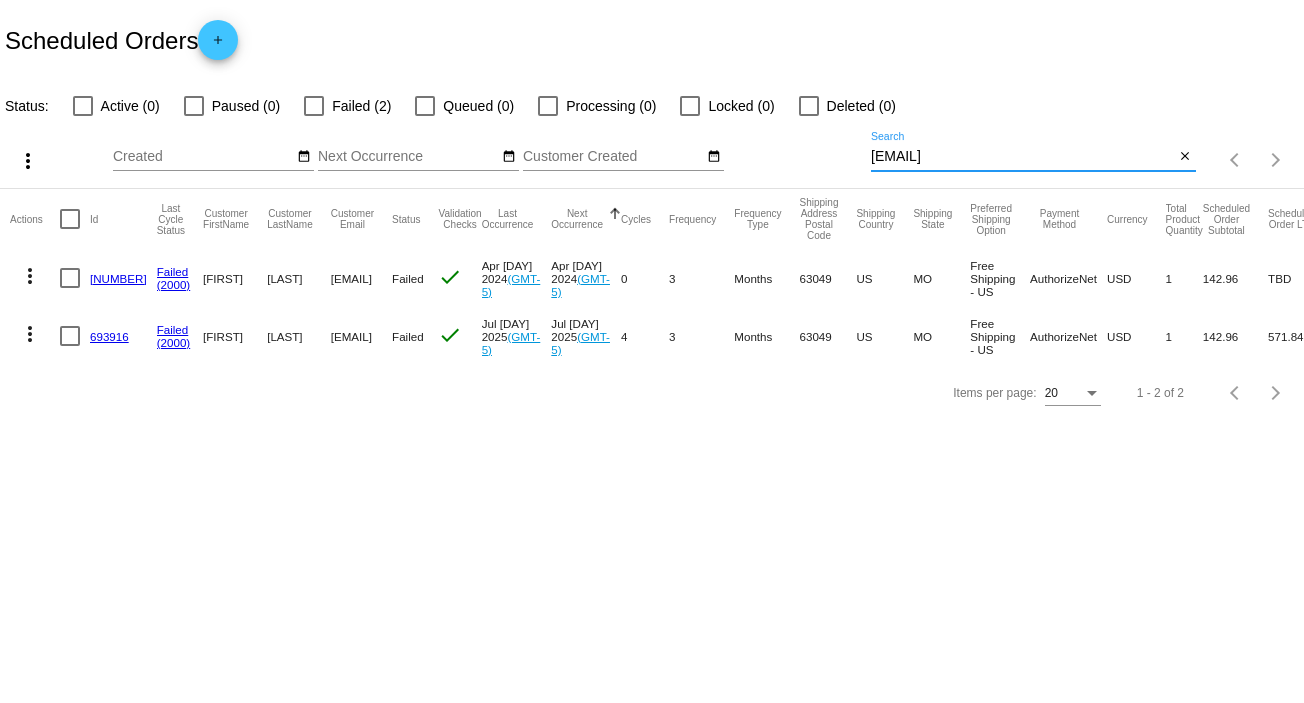 type on "[EMAIL]" 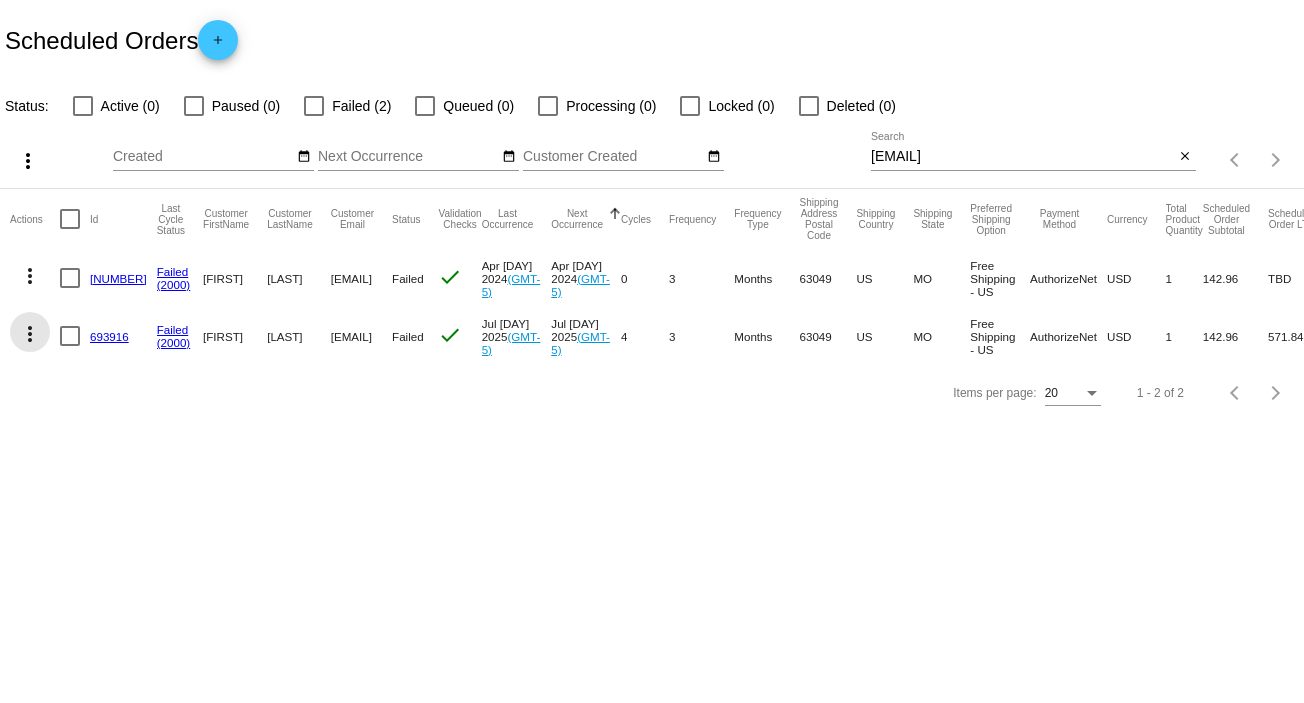 click on "more_vert" at bounding box center (30, 334) 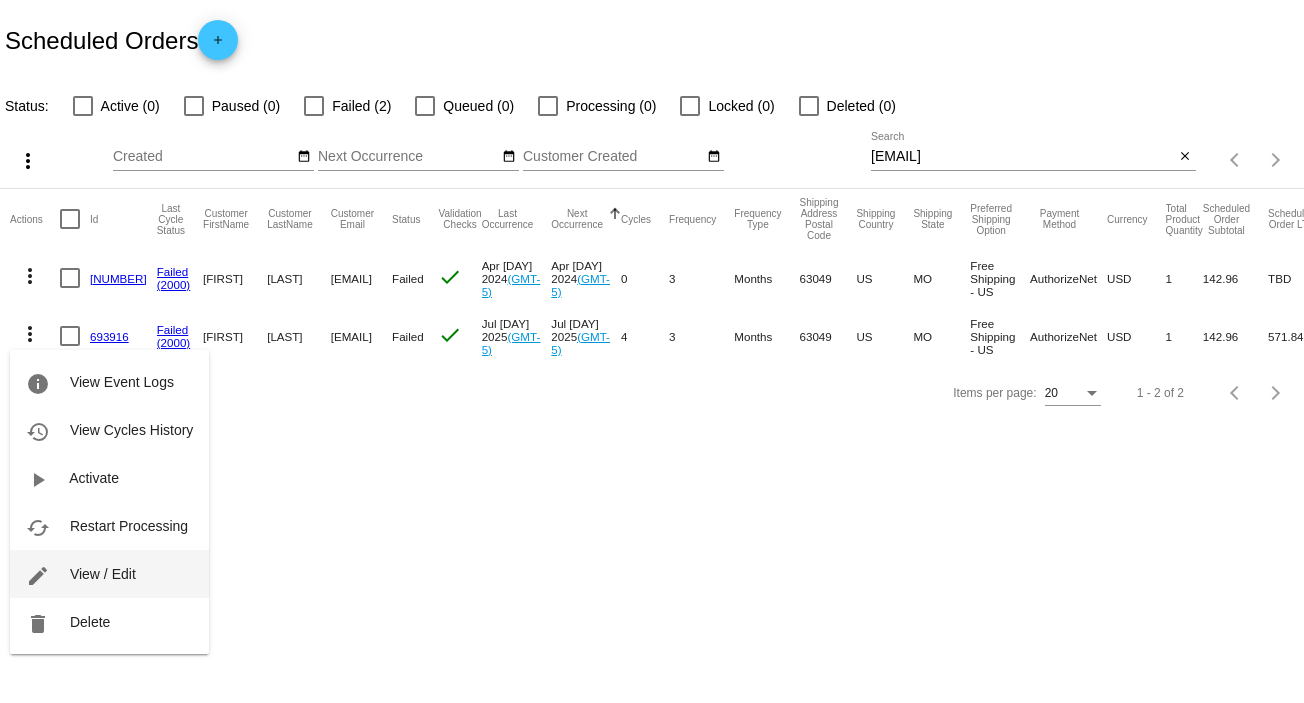 click on "View / Edit" at bounding box center (122, 382) 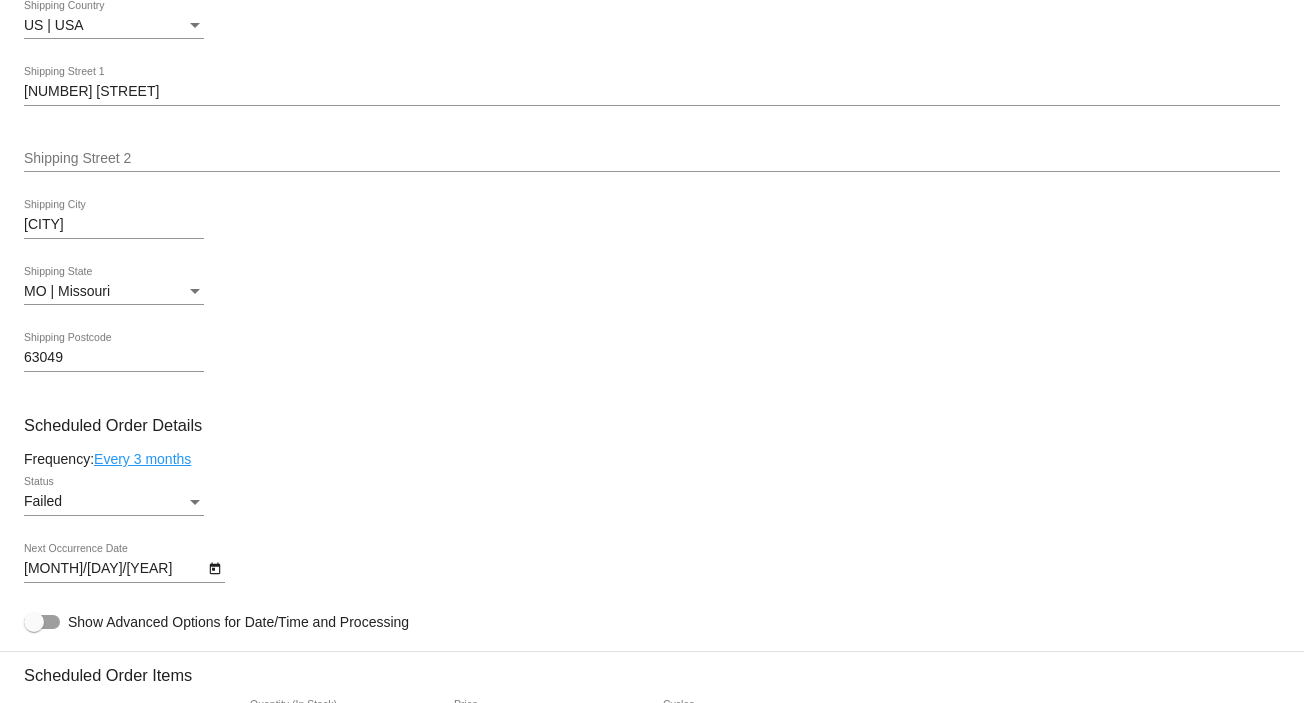 scroll, scrollTop: 864, scrollLeft: 0, axis: vertical 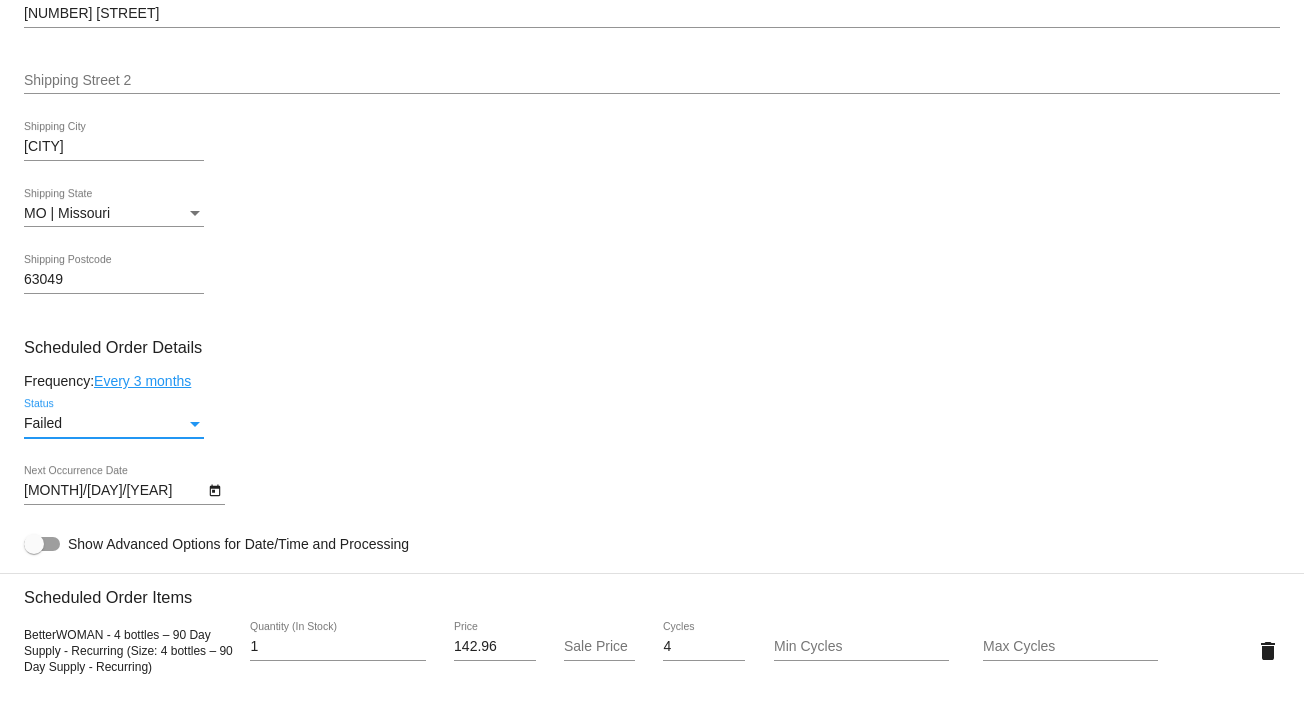 click at bounding box center [195, 424] 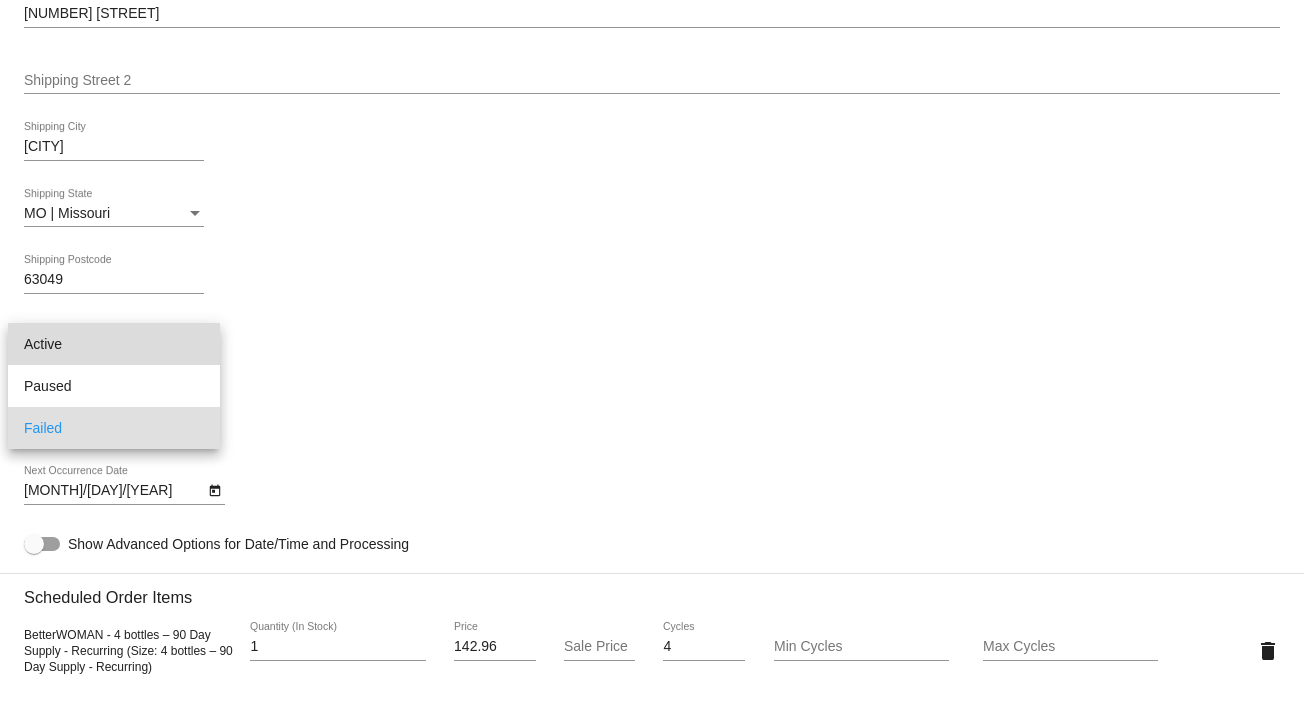 click on "Active" at bounding box center (114, 344) 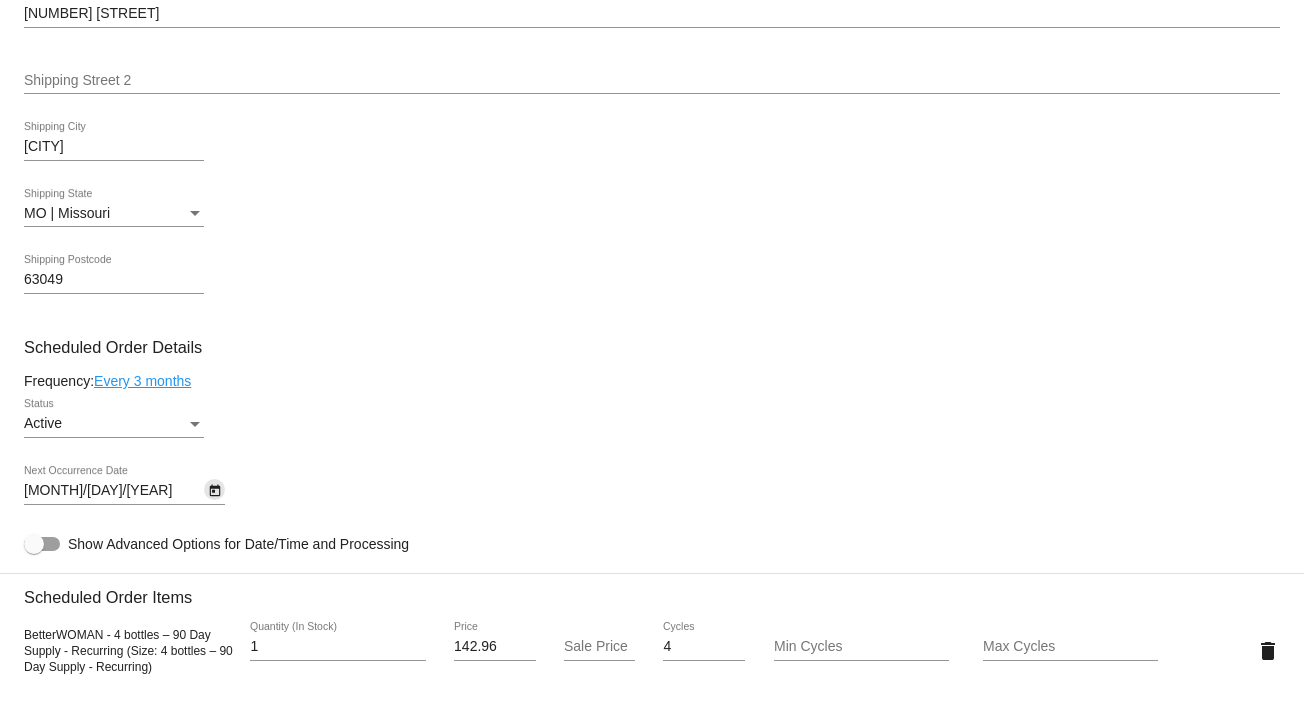click at bounding box center [214, 491] 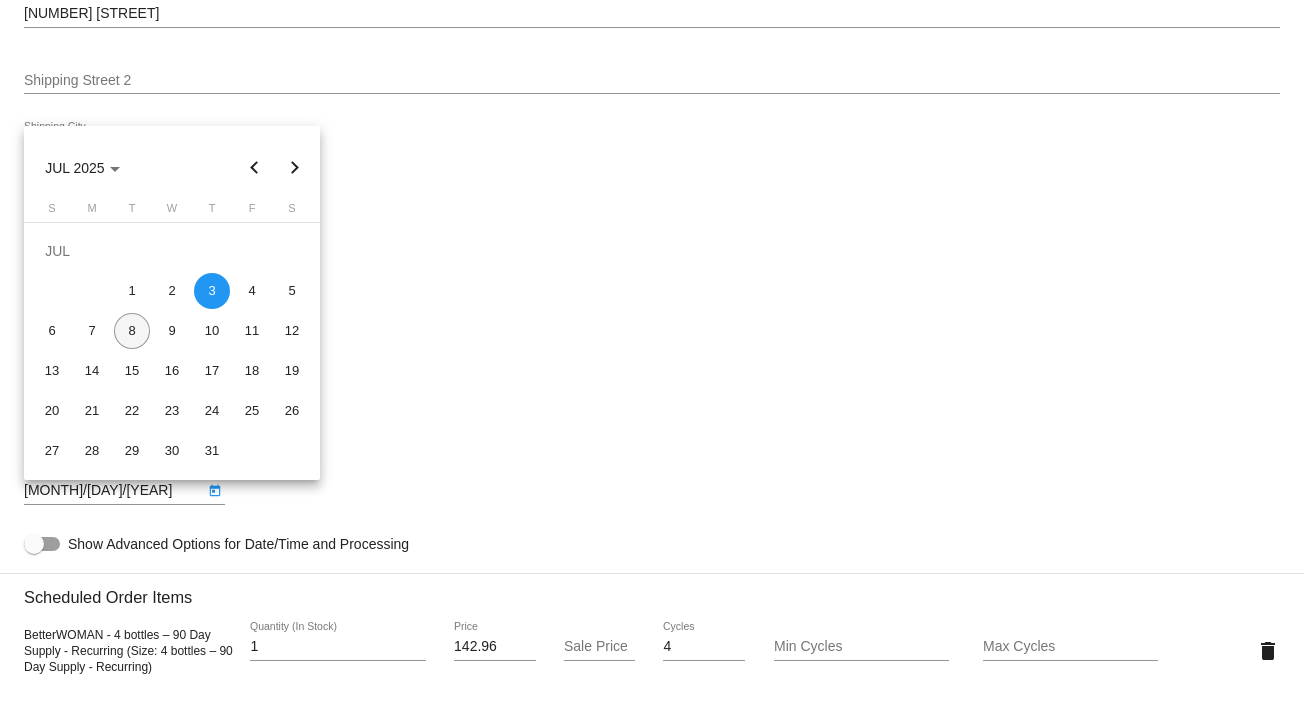 click on "8" at bounding box center (132, 331) 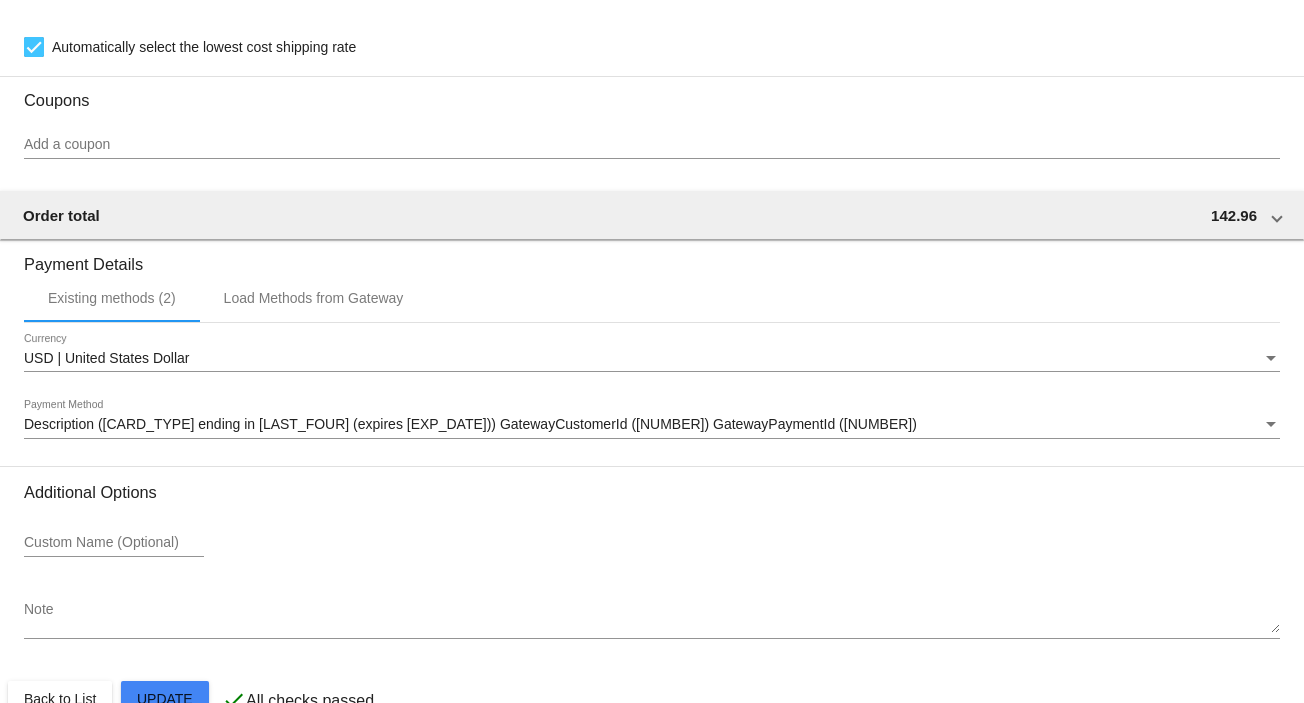 scroll, scrollTop: 1769, scrollLeft: 0, axis: vertical 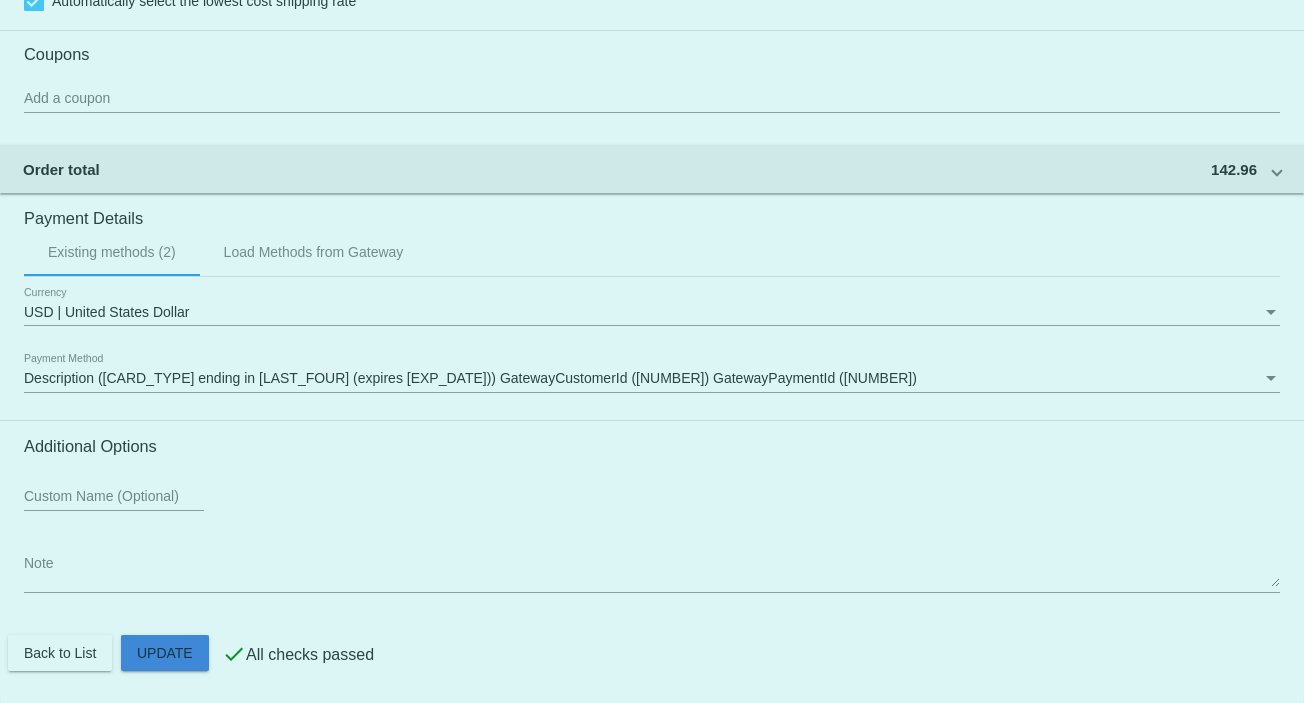 click on "Customer
4135008: [FIRST] [LAST]
[EMAIL]
Customer Shipping
Enter Shipping Address Select A Saved Address (0)
[FIRST]
Shipping First Name
[LAST]
Shipping Last Name
US | USA
Shipping Country
[NUMBER] [STREET]
Shipping Street 1
Shipping Street 2
[CITY]
Shipping City
[STATE] | [STATE]
Shipping State
[POSTAL_CODE]
Shipping Postcode
Scheduled Order Details
Frequency:
Every 3 months
Active
Status" at bounding box center [652, -297] 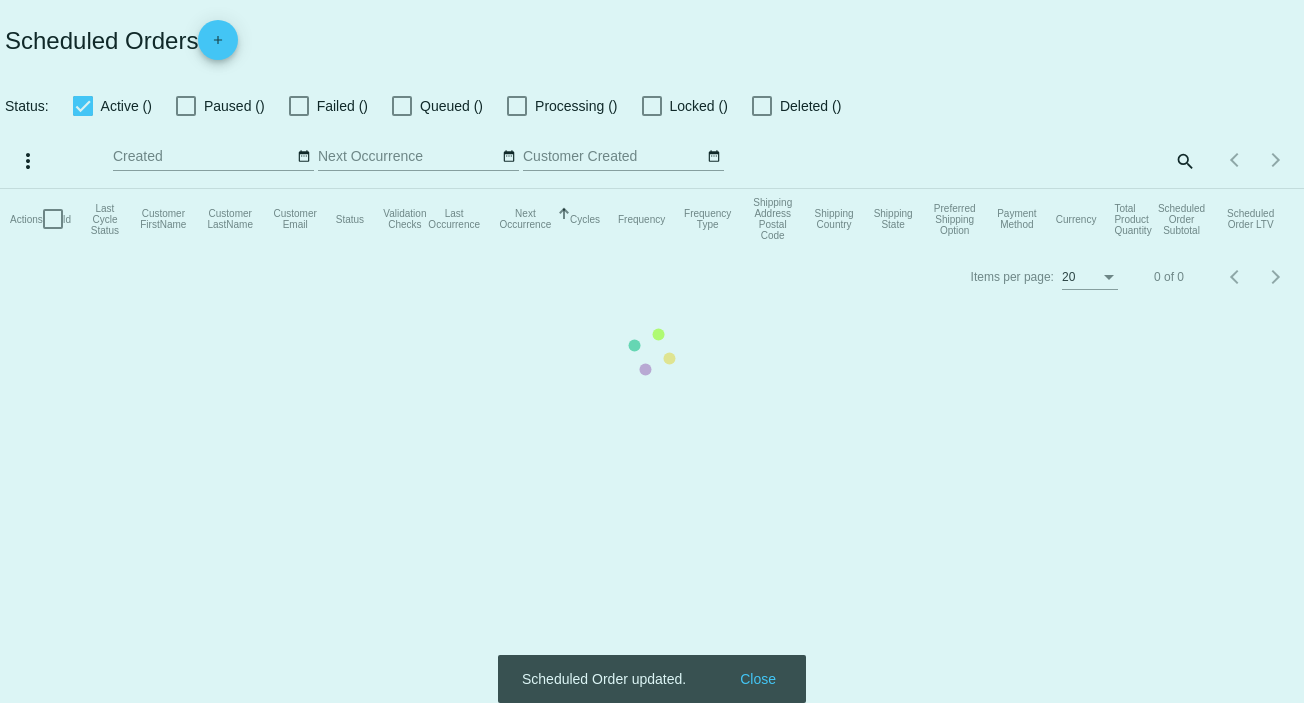 scroll, scrollTop: 0, scrollLeft: 0, axis: both 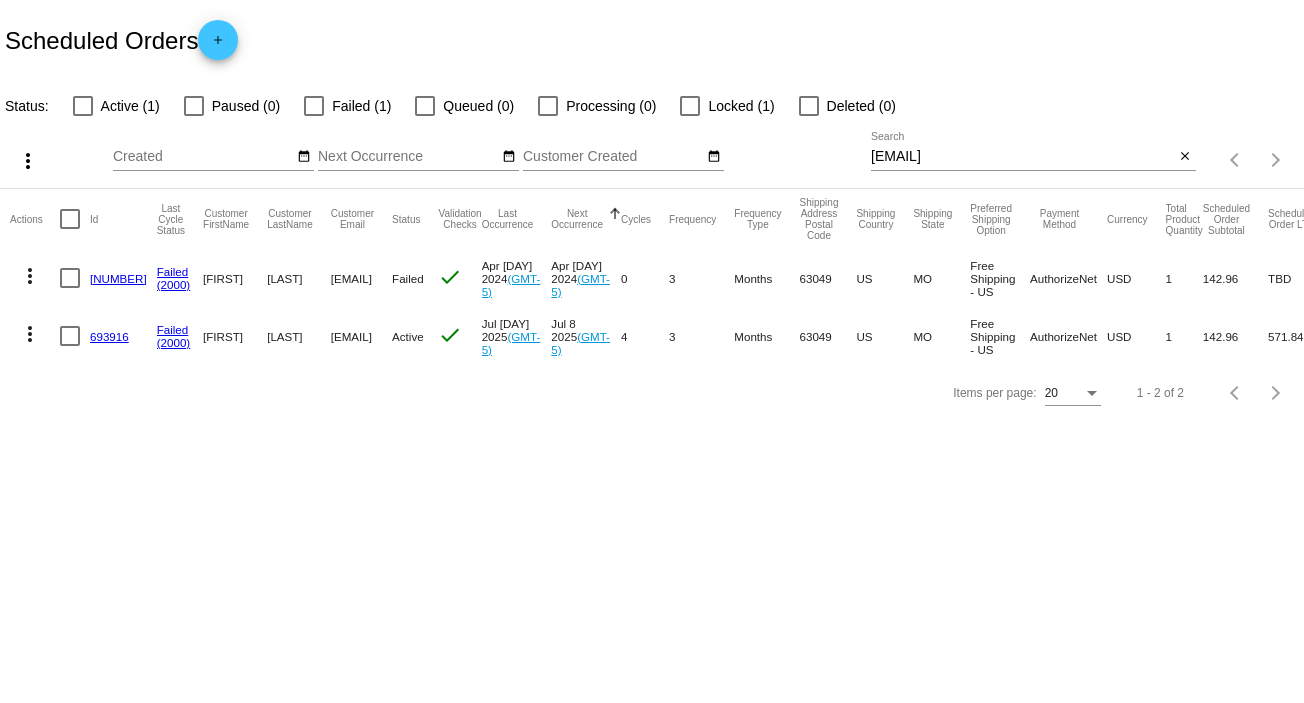 click on "more_vert" at bounding box center (30, 276) 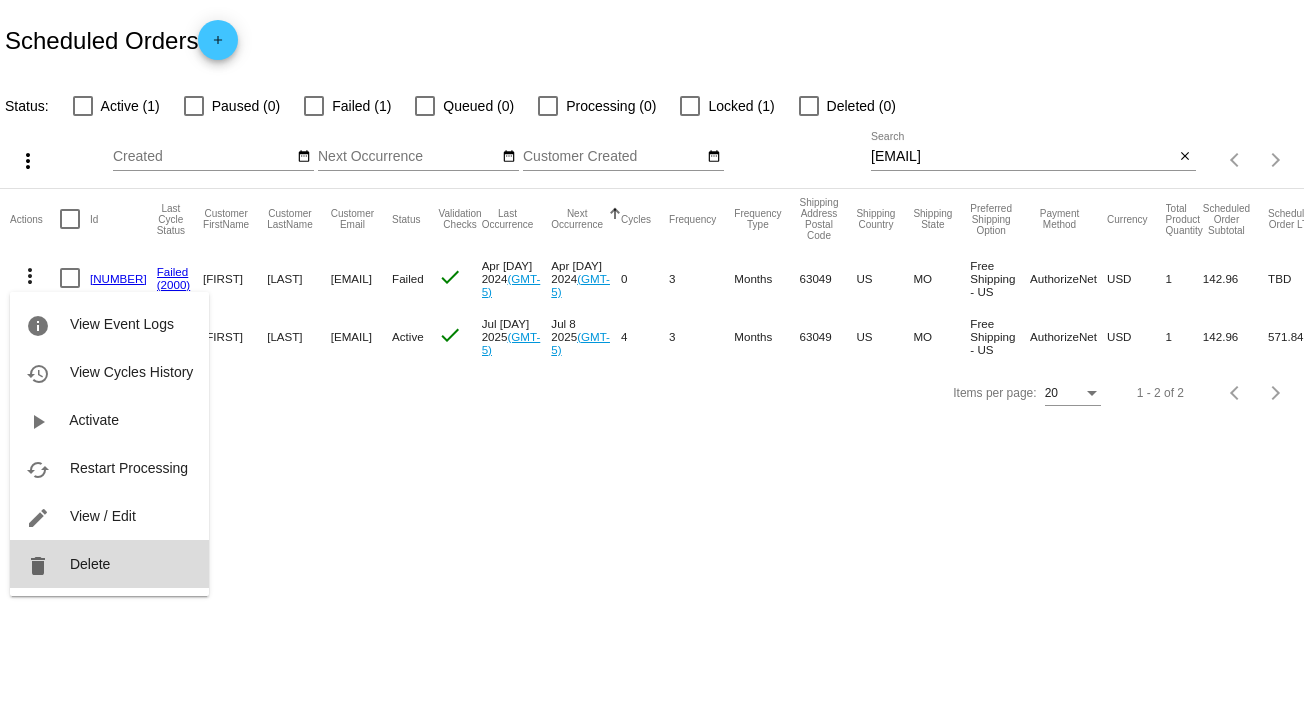 click on "Delete" at bounding box center [90, 564] 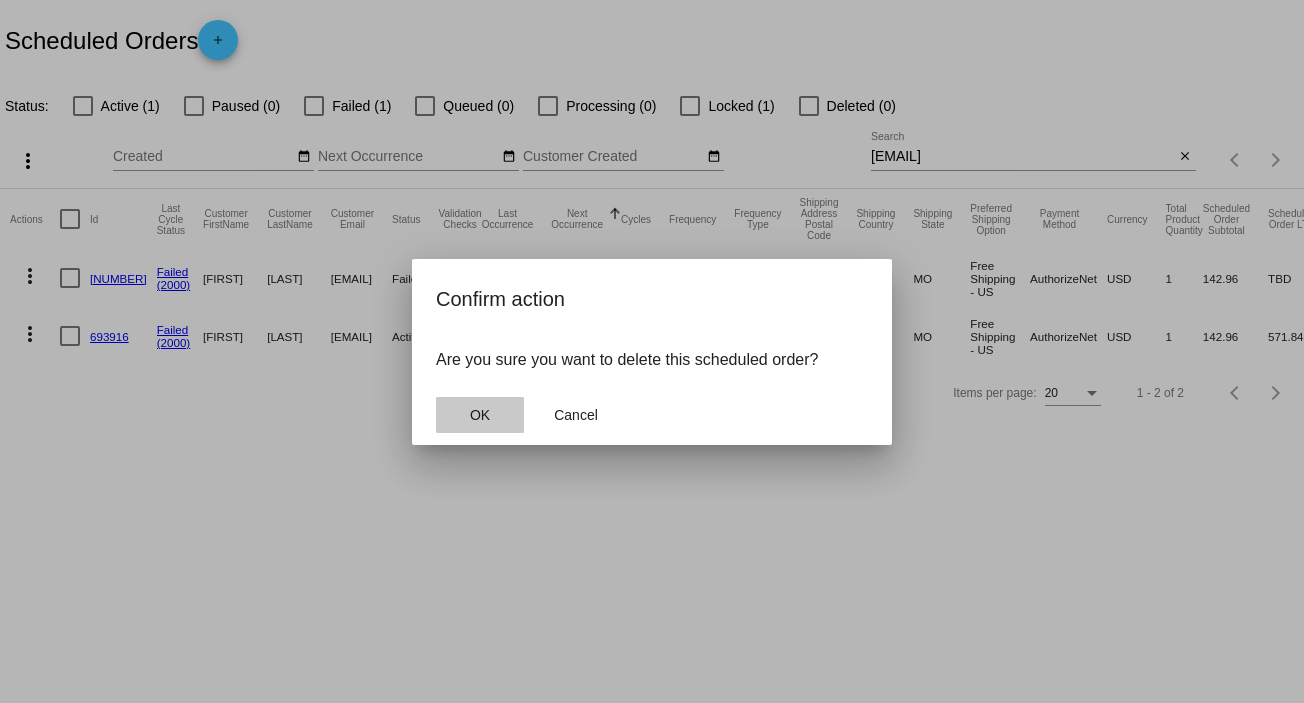 click on "OK" at bounding box center [480, 415] 